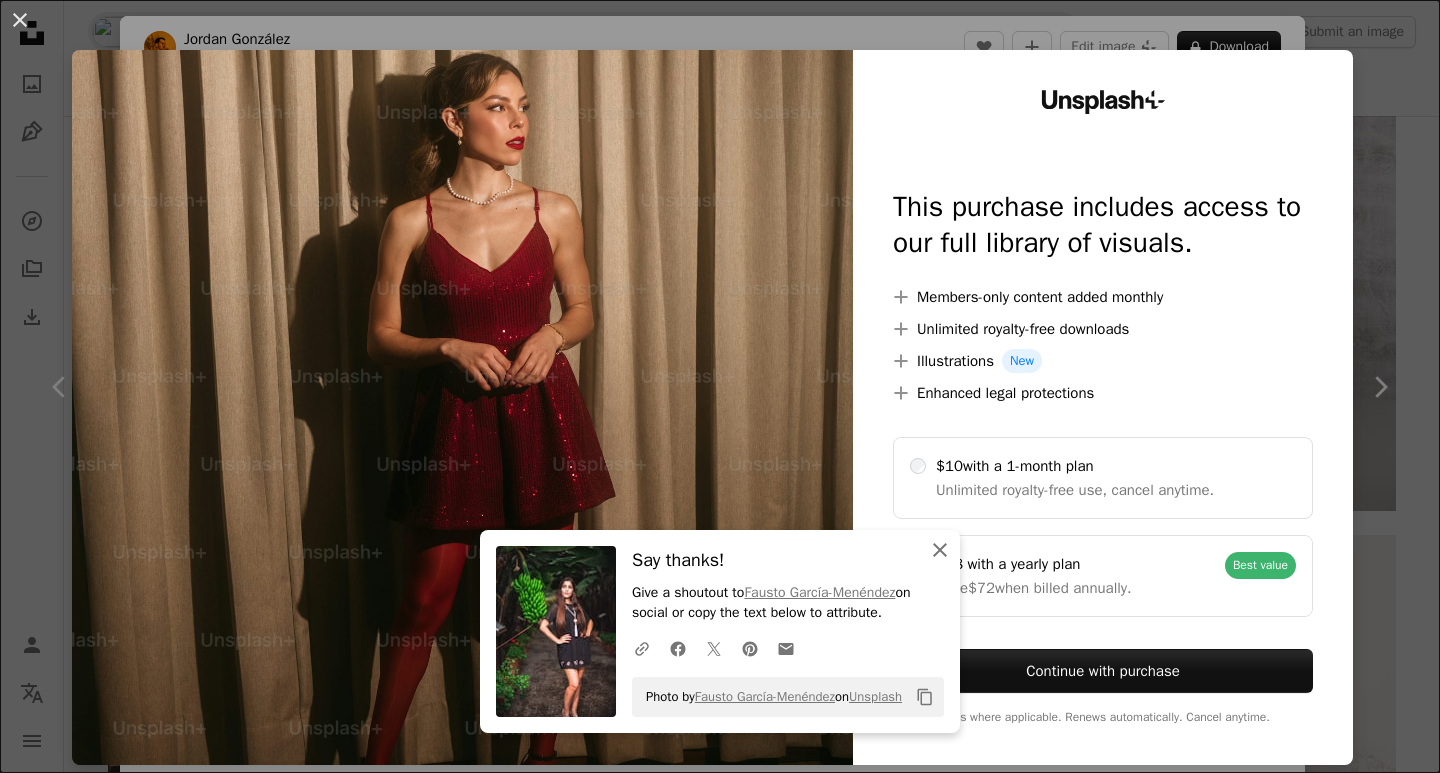 scroll, scrollTop: 4066, scrollLeft: 0, axis: vertical 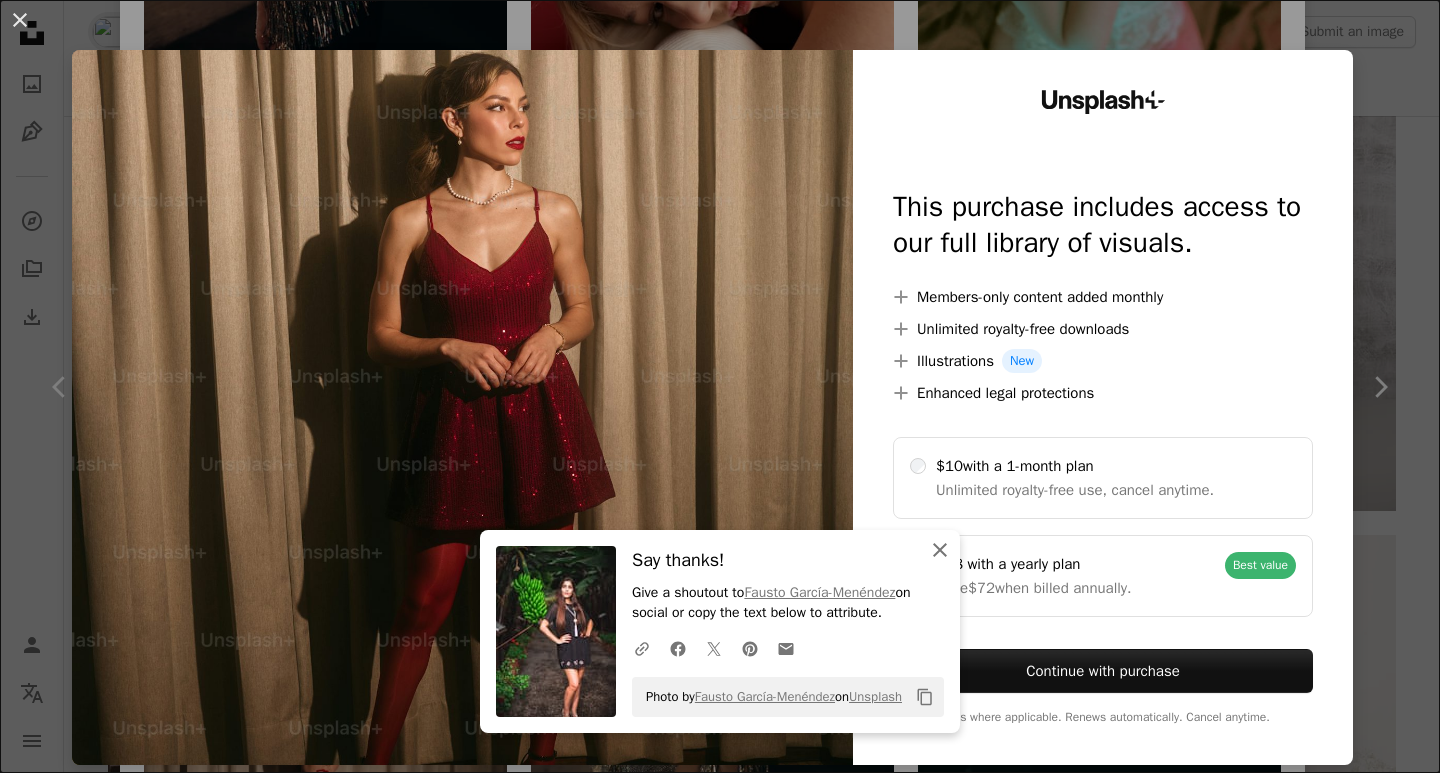 click 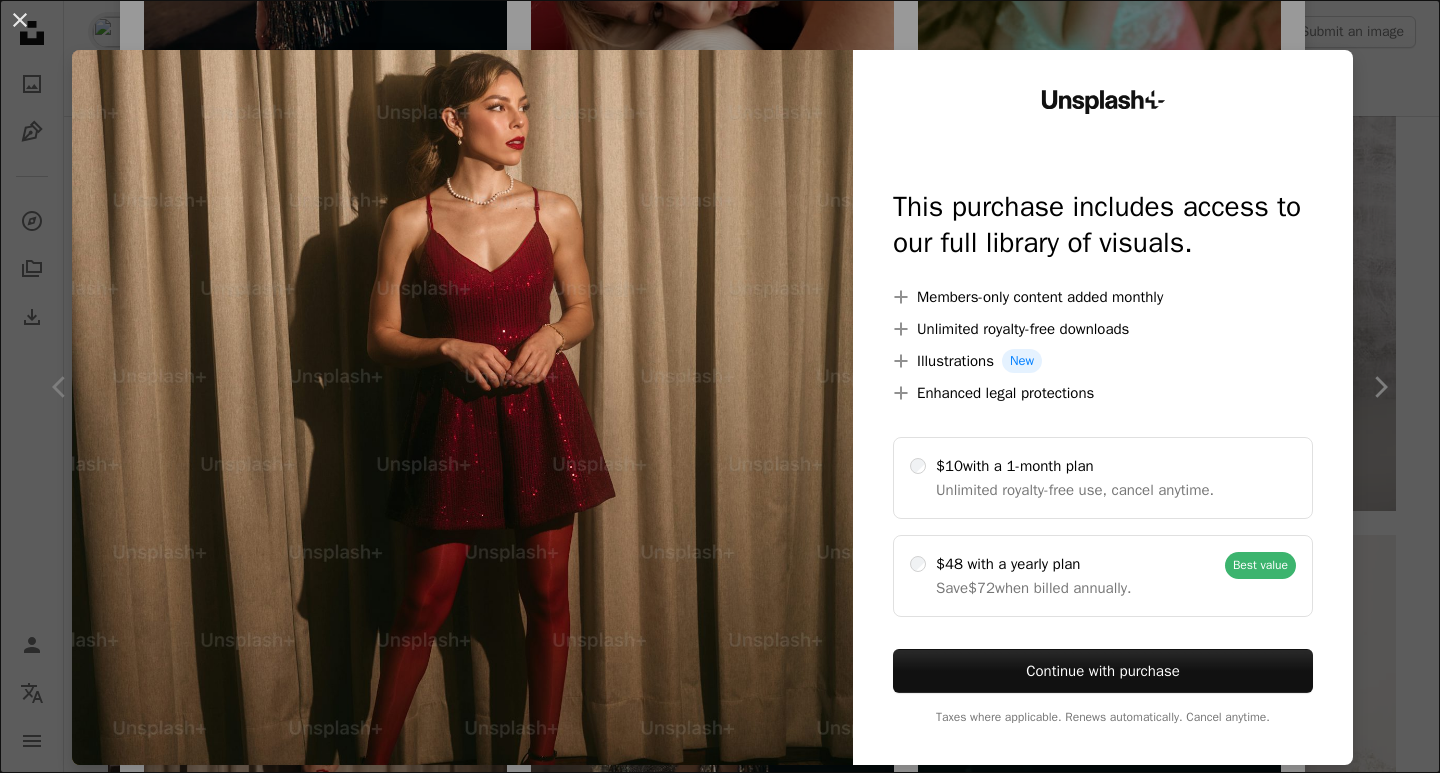 click on "An X shape Unsplash+ This purchase includes access to our full library of visuals. A plus sign Members-only content added monthly A plus sign Unlimited royalty-free downloads A plus sign Illustrations  New A plus sign Enhanced legal protections $10  with a 1-month plan Unlimited royalty-free use, cancel anytime. $48   with a yearly plan Save  $72  when billed annually. Best value Continue with purchase Taxes where applicable. Renews automatically. Cancel anytime." at bounding box center (720, 386) 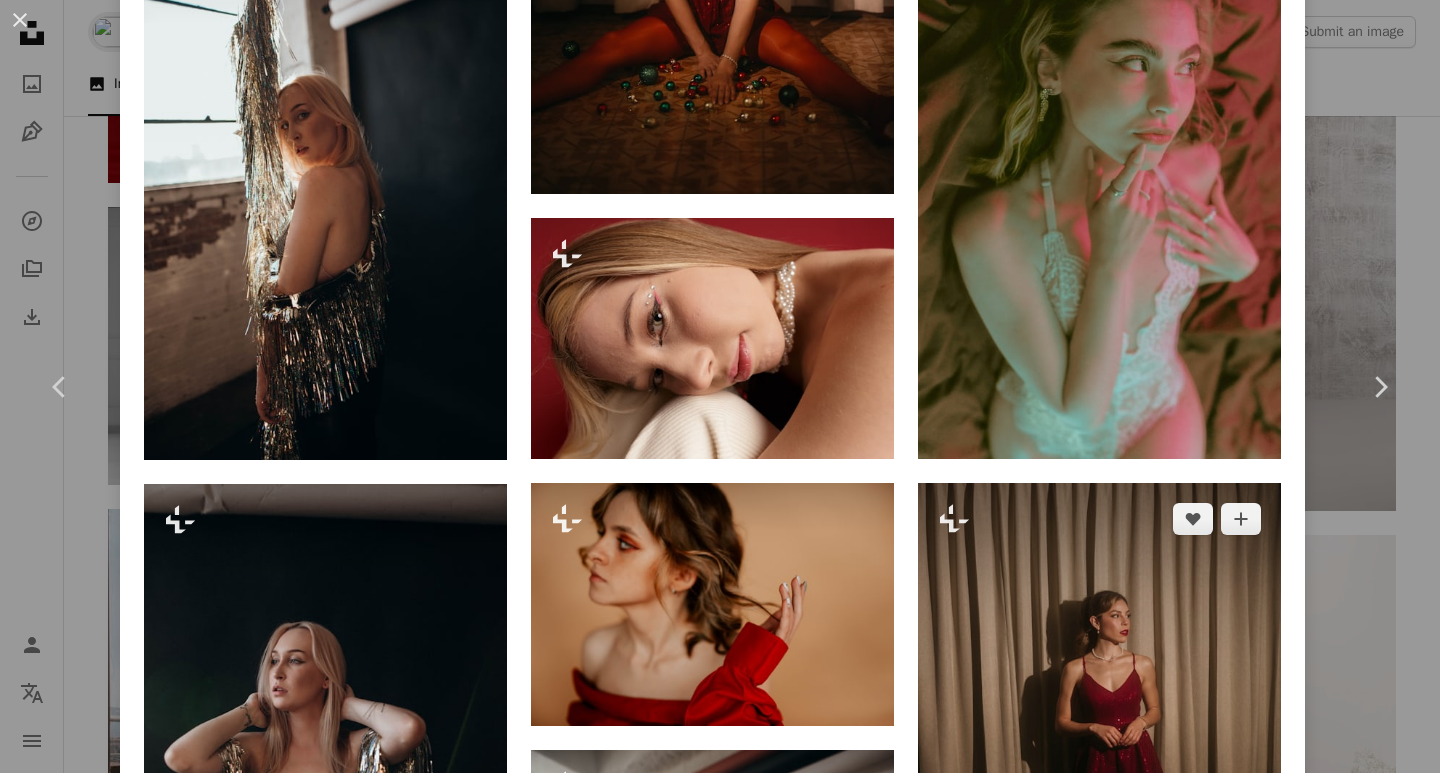 scroll, scrollTop: 1423, scrollLeft: 0, axis: vertical 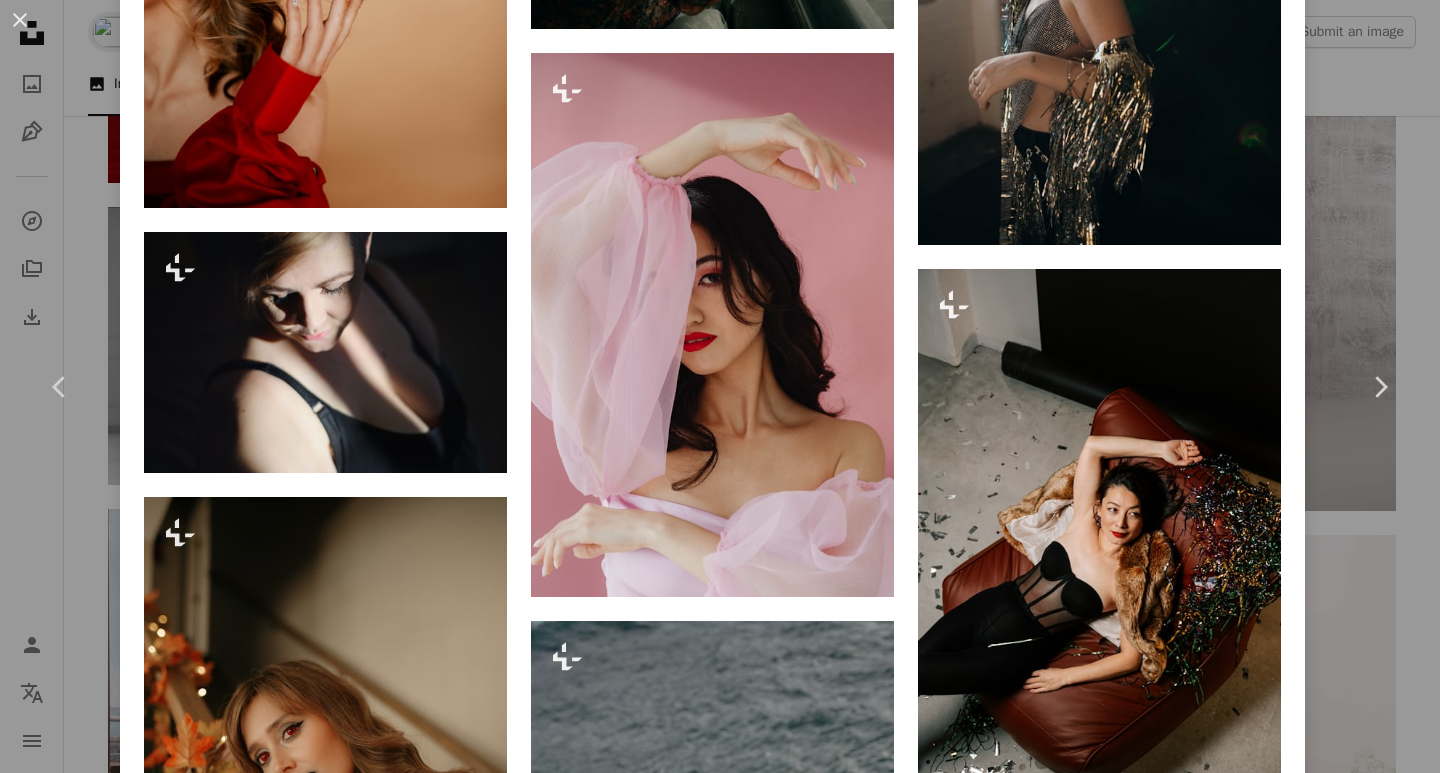 click on "Photo Person Localization icon navigation menu Unsplash Home A photo Pen Tool A compass A stack of folders Download Visual search Get Unsplash+ Log in Submit an image Images   160 Your image: Visually similar" at bounding box center [720, 8548] 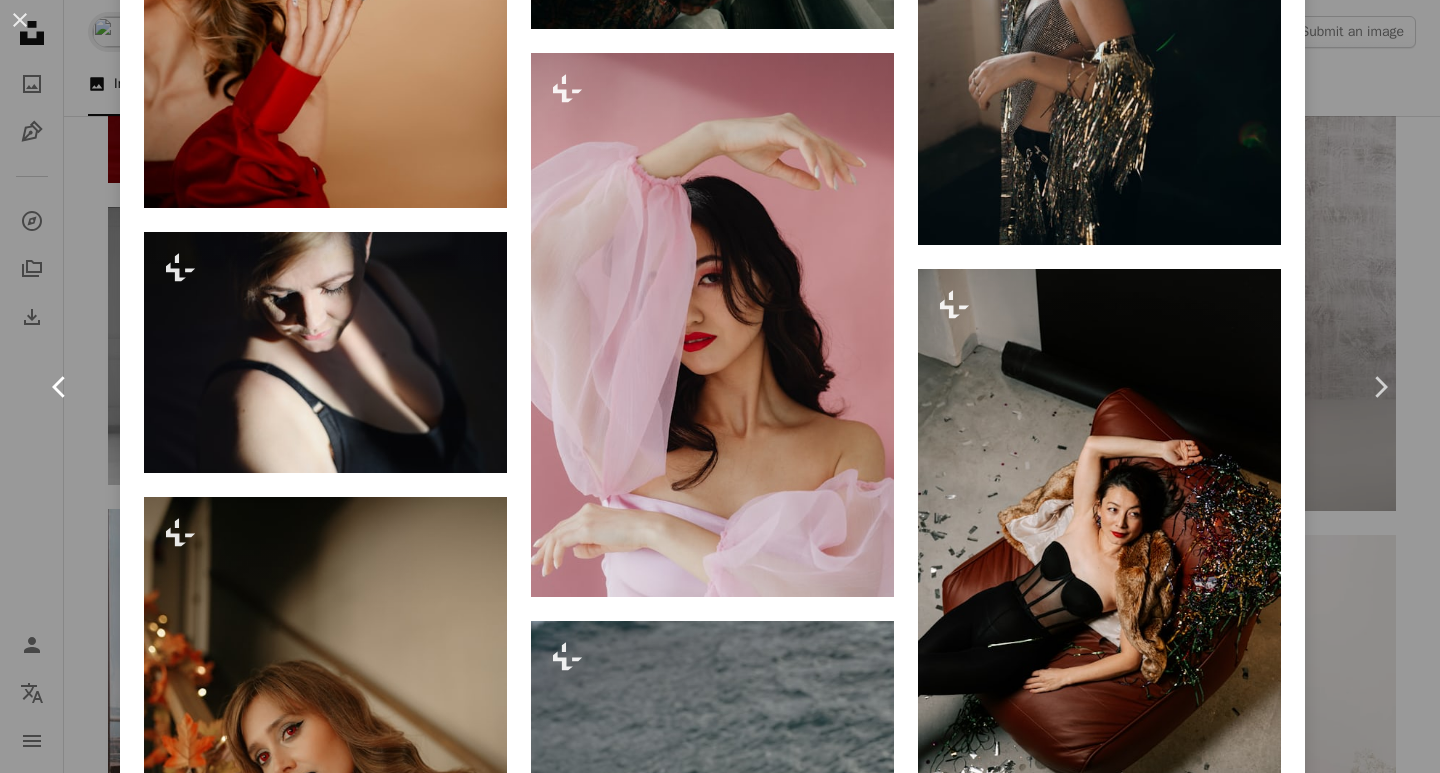 drag, startPoint x: 70, startPoint y: 385, endPoint x: 94, endPoint y: 390, distance: 24.5153 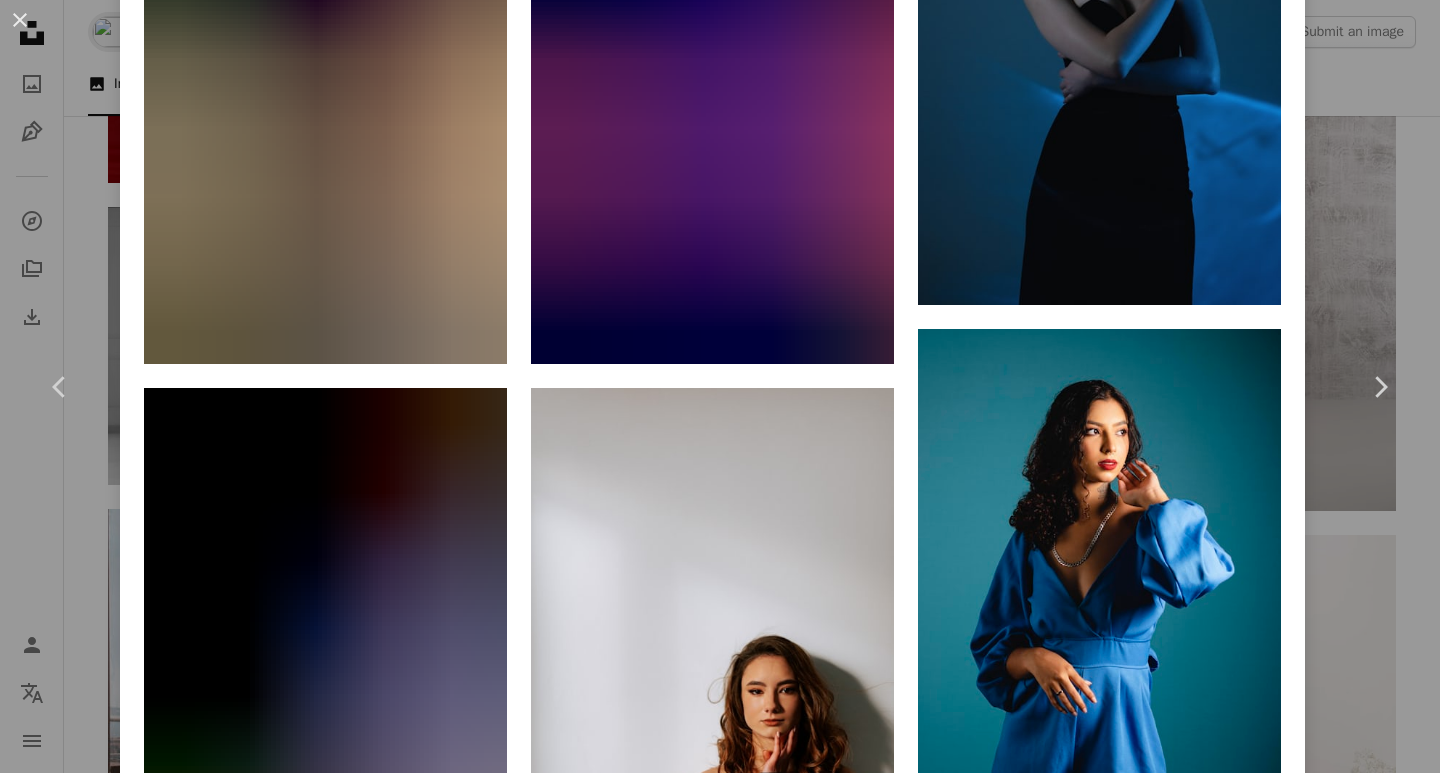 scroll, scrollTop: 3667, scrollLeft: 0, axis: vertical 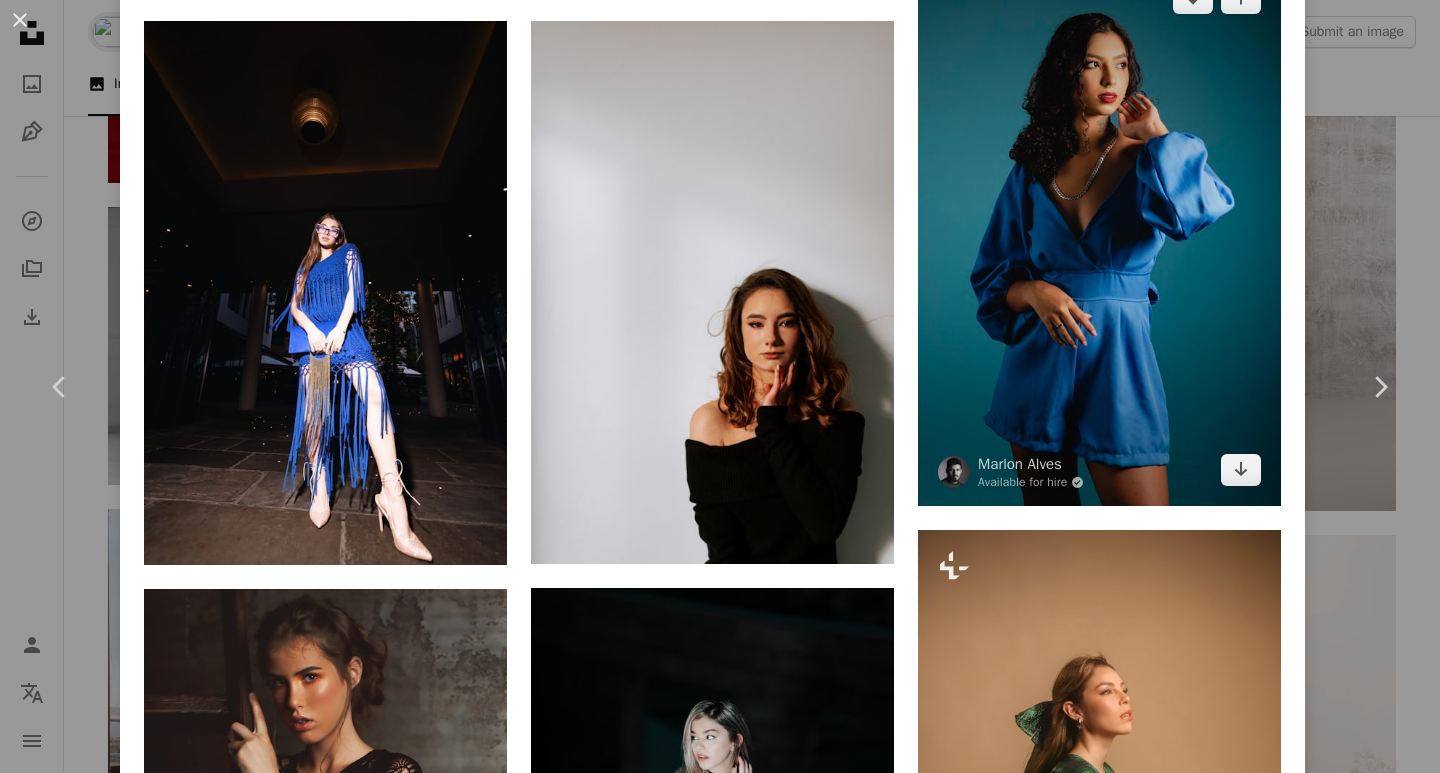 click at bounding box center [1099, 234] 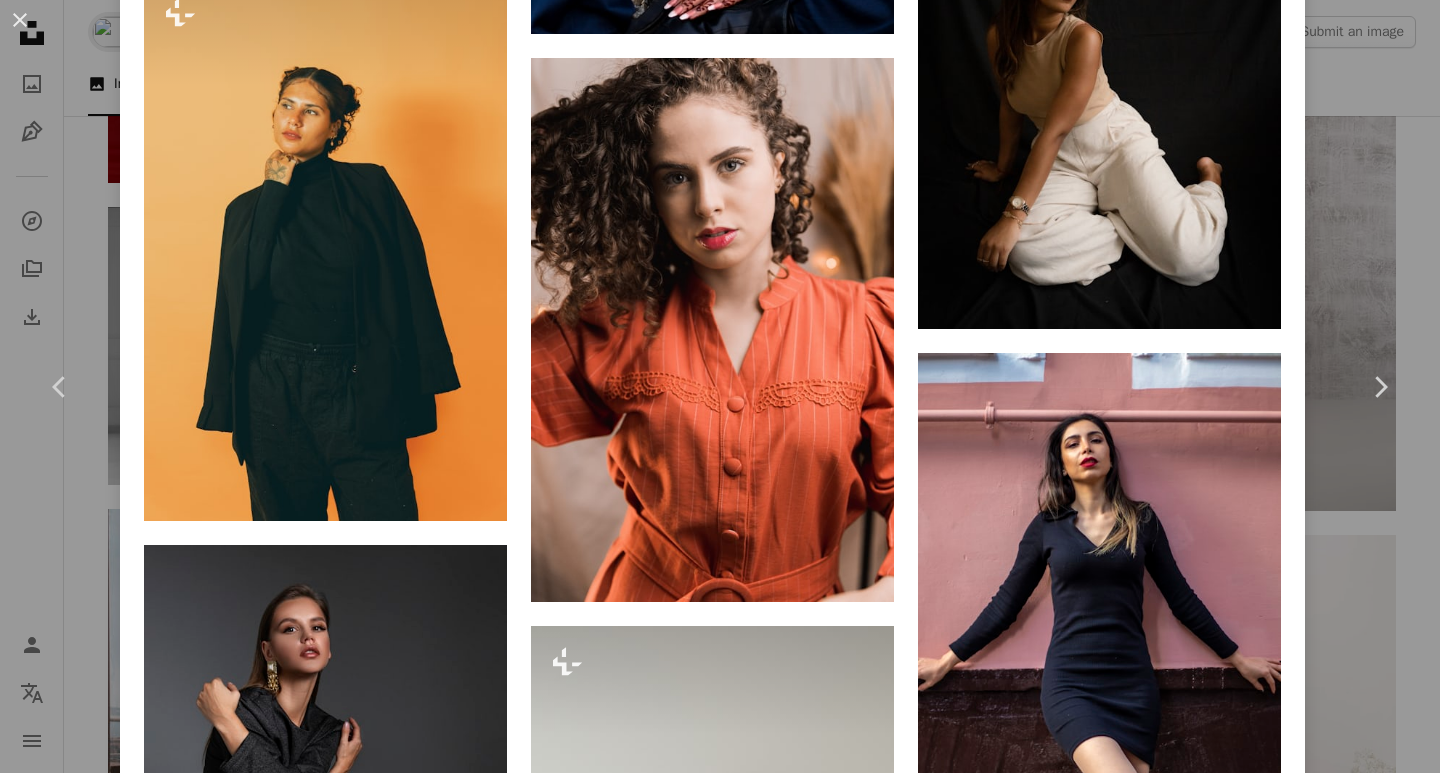 scroll, scrollTop: 2933, scrollLeft: 0, axis: vertical 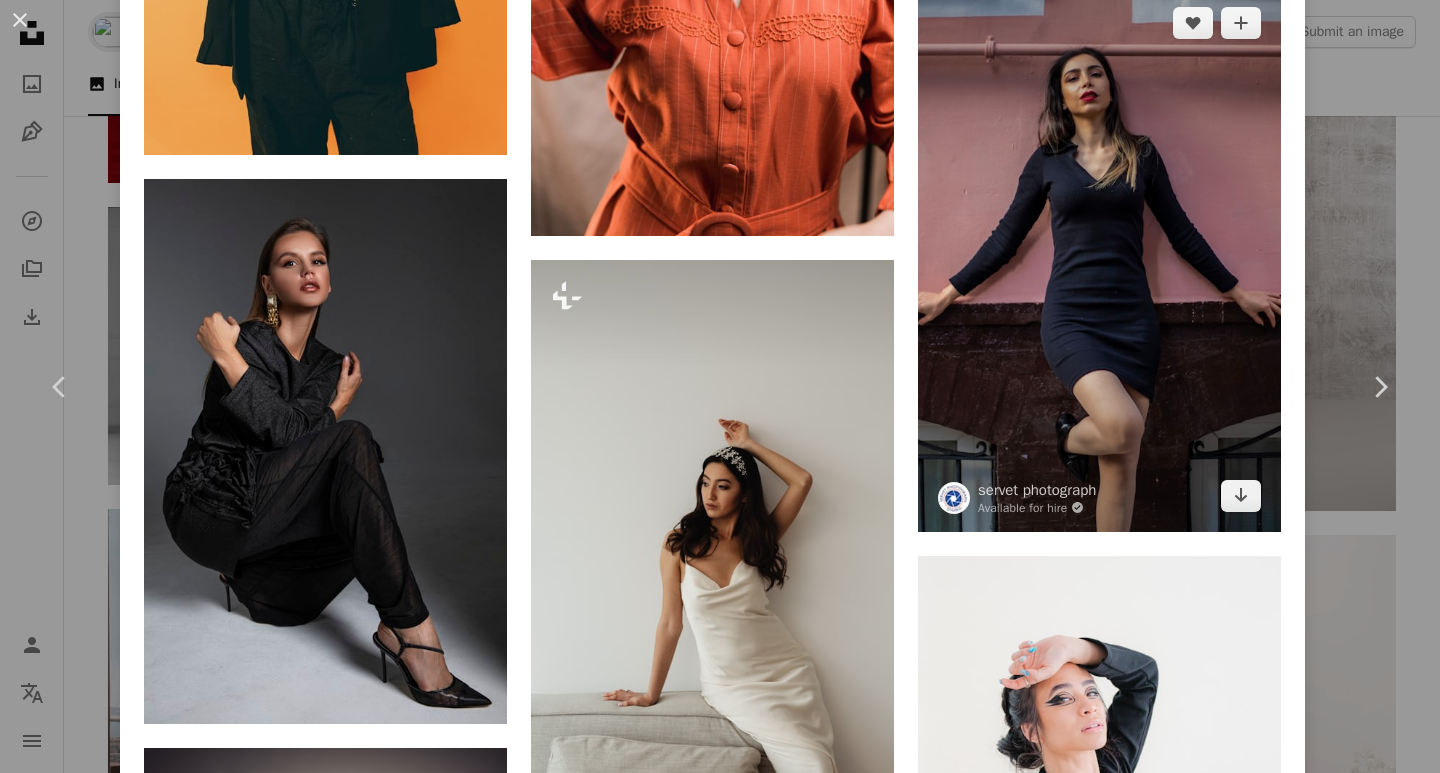 click at bounding box center [1099, 259] 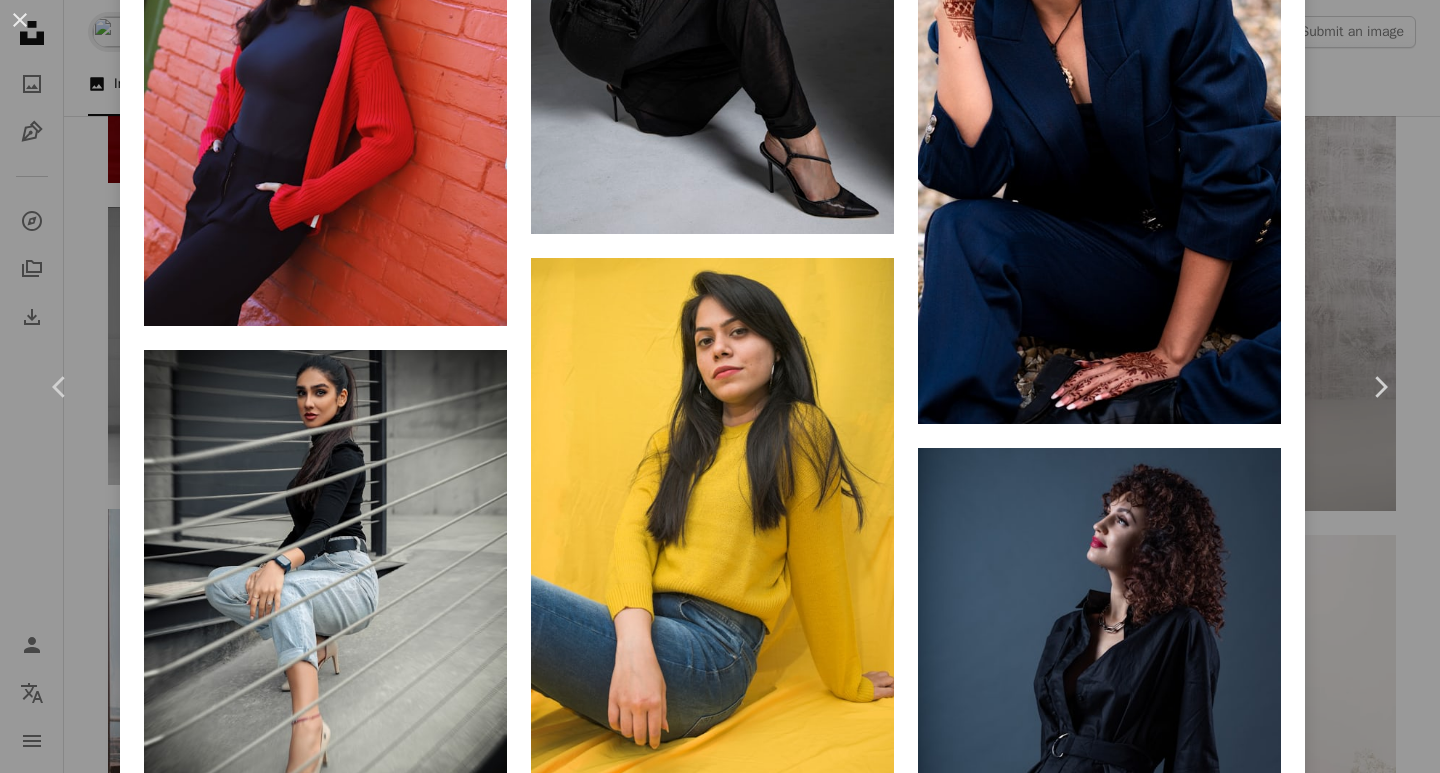 scroll, scrollTop: 3424, scrollLeft: 0, axis: vertical 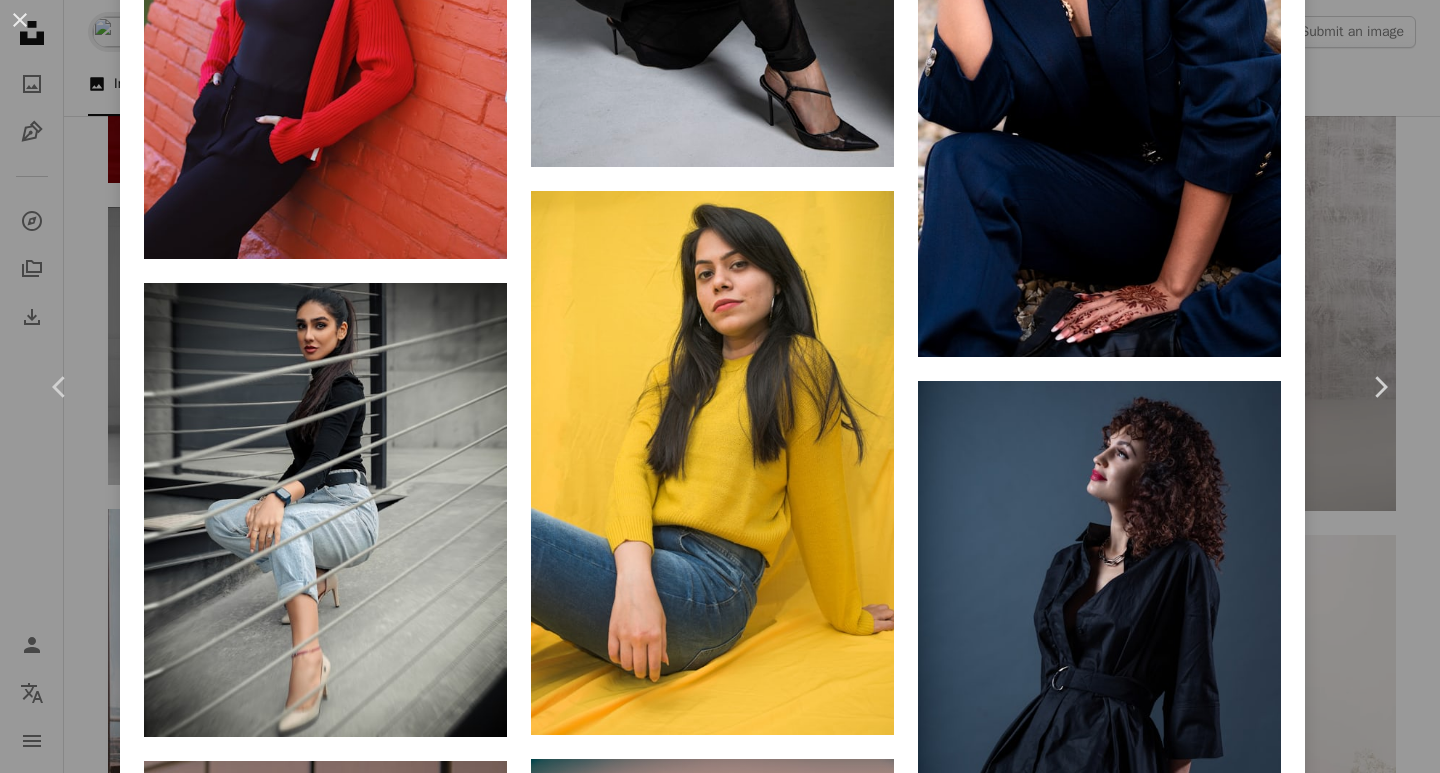 click on "Photo Person Localization icon navigation menu Unsplash Home A photo Pen Tool A compass A stack of folders Download Visual search Get Unsplash+ Log in Submit an image Images   160 Your image: Visually similar" at bounding box center [720, 8548] 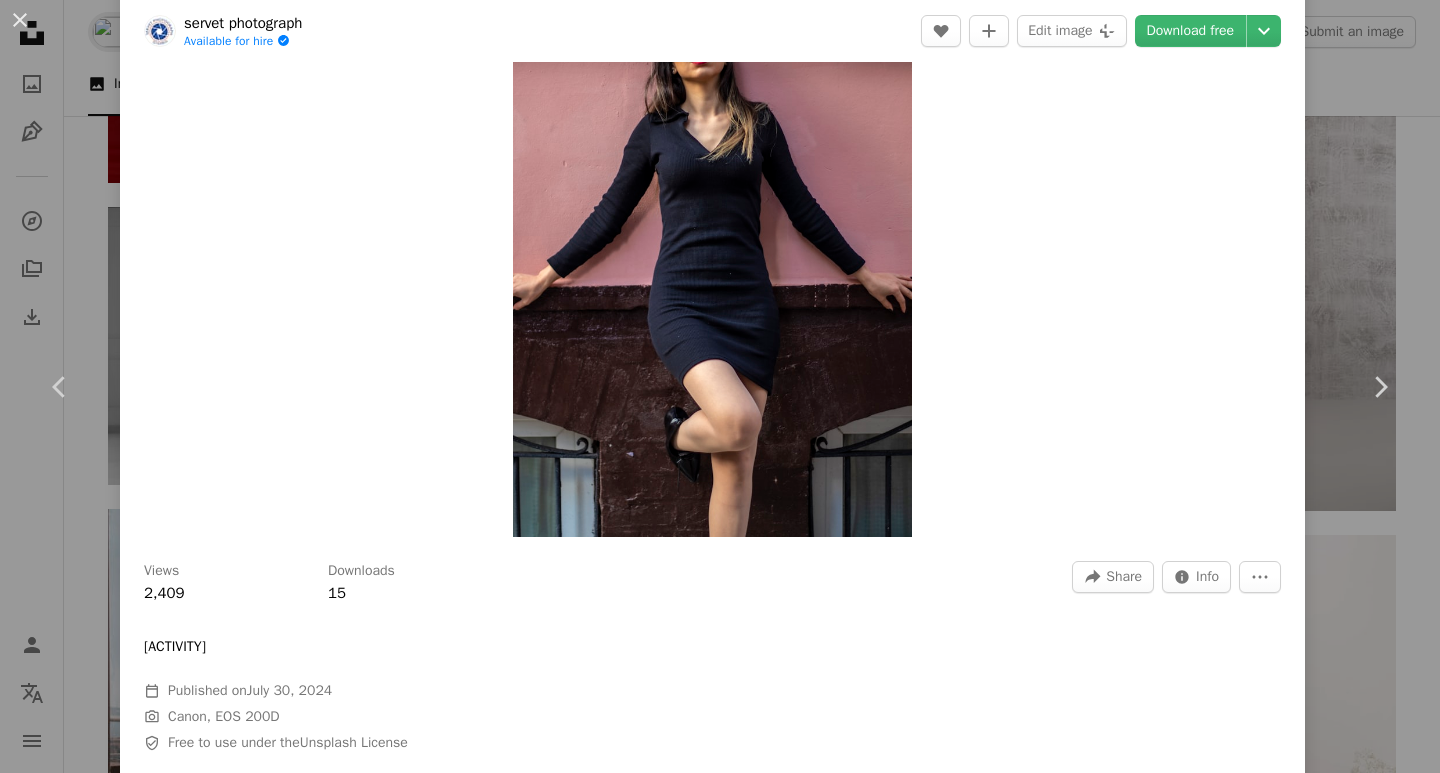 scroll, scrollTop: 128, scrollLeft: 0, axis: vertical 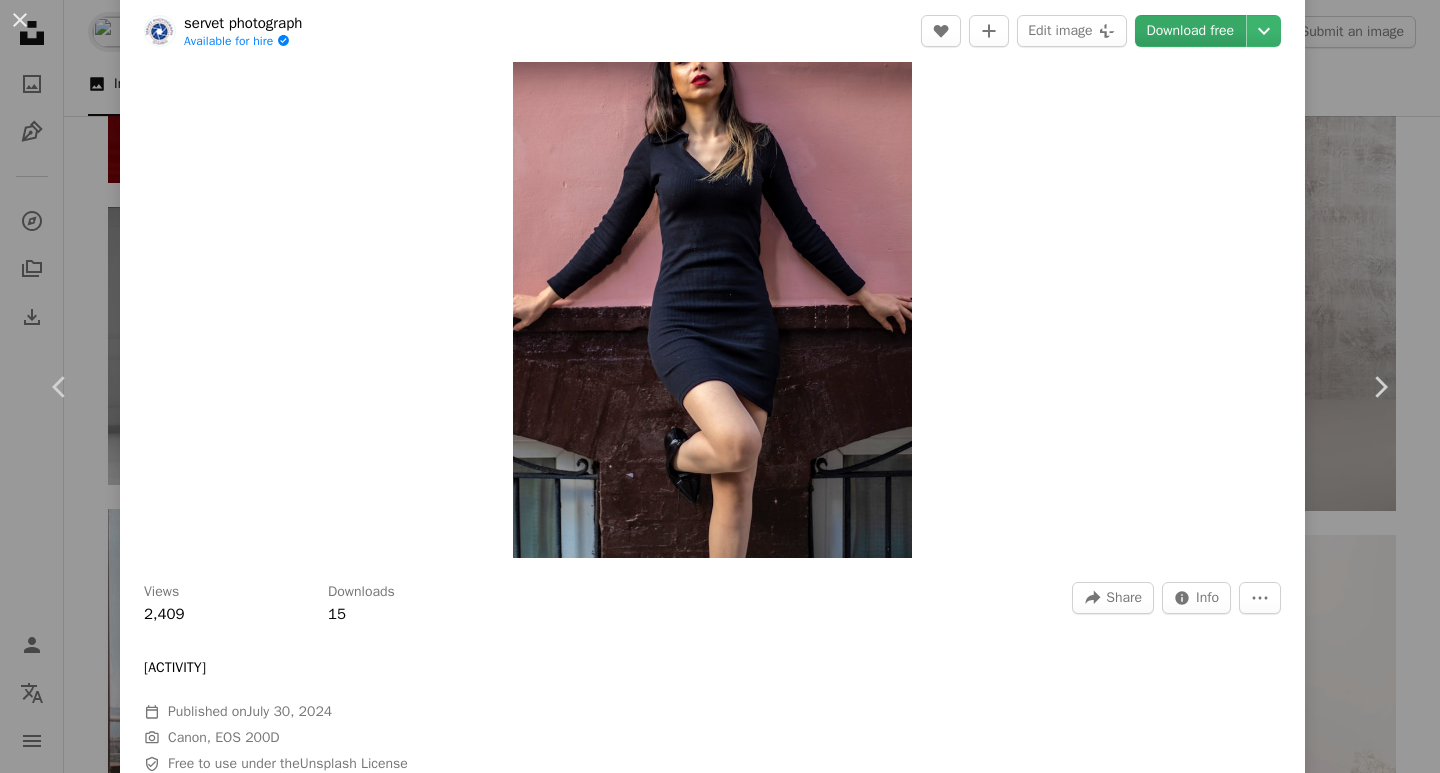 click on "Download free" at bounding box center [1191, 31] 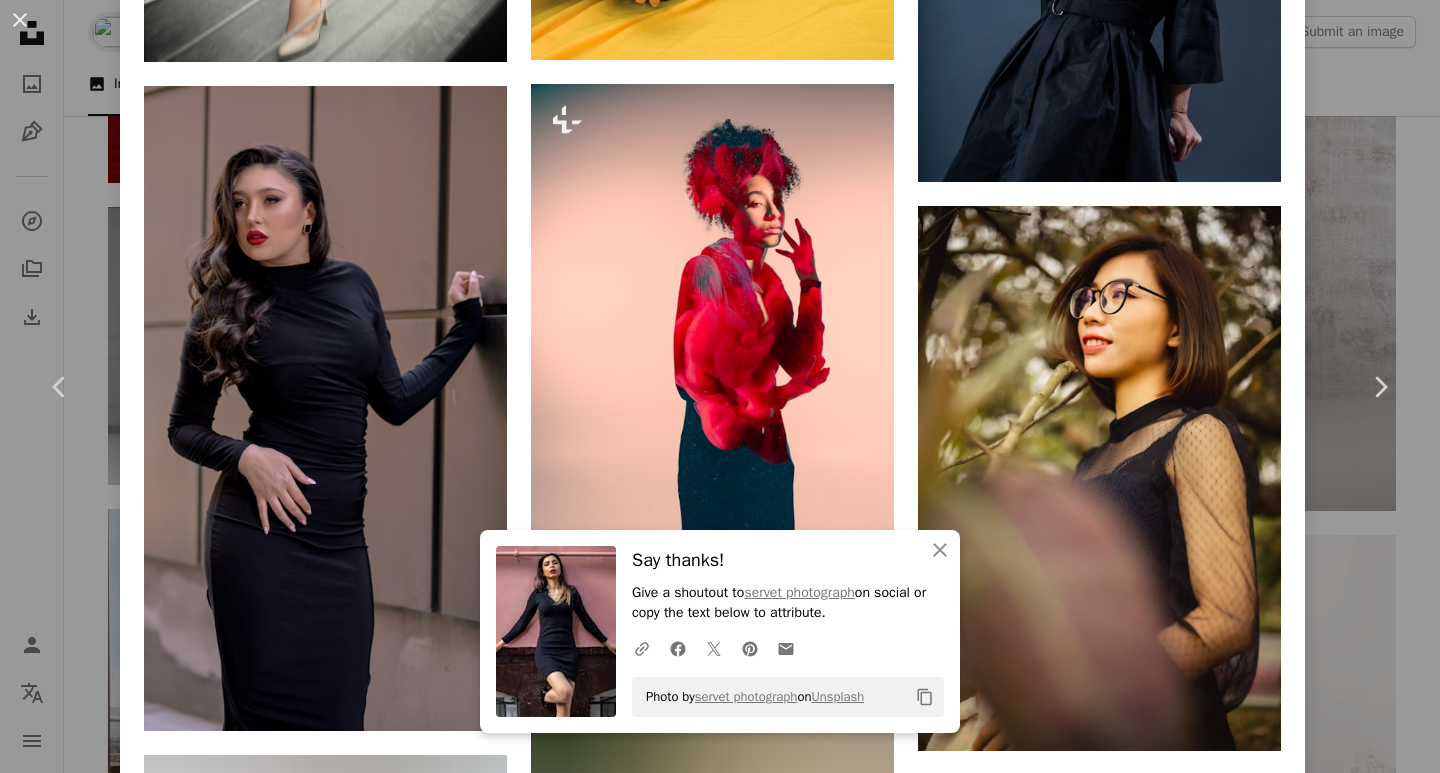 scroll, scrollTop: 4136, scrollLeft: 0, axis: vertical 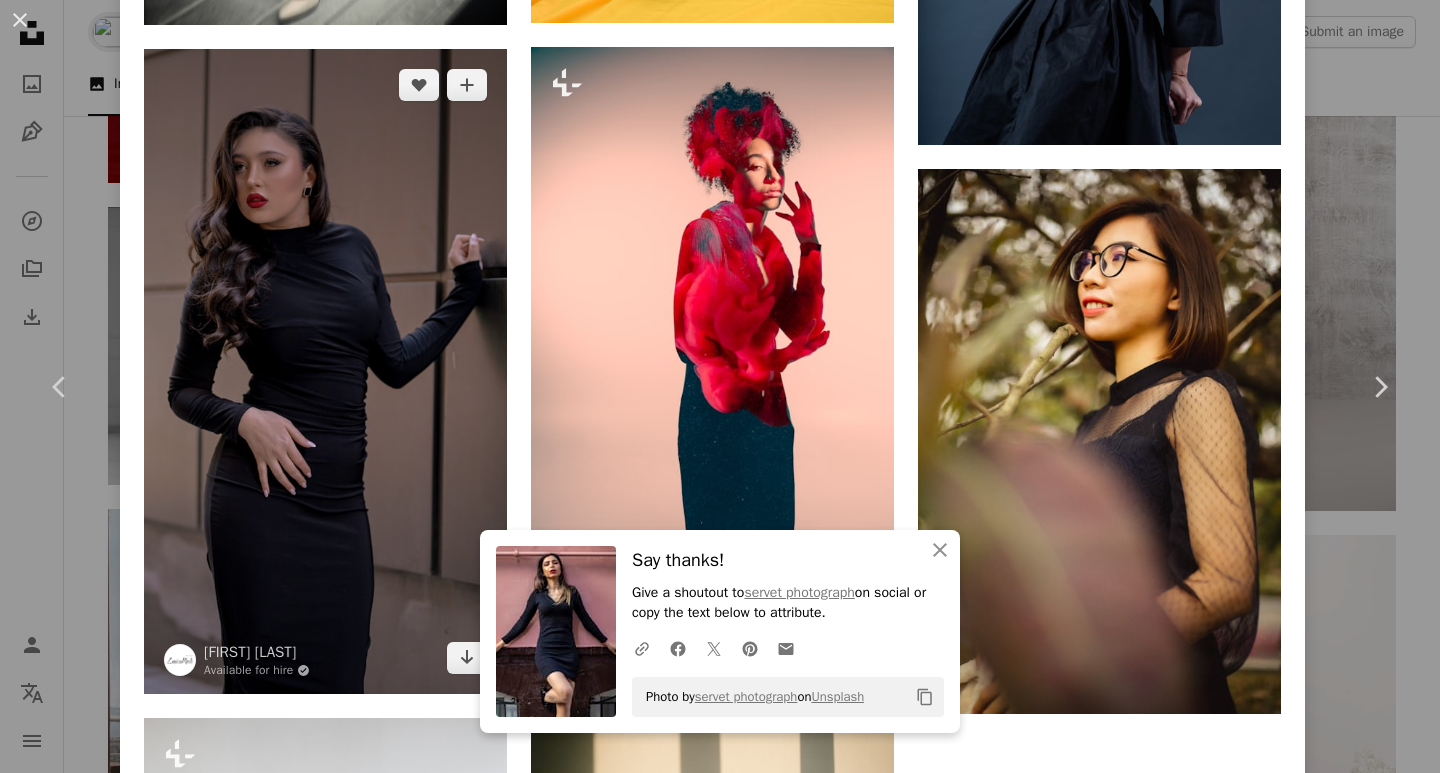 click at bounding box center [325, 371] 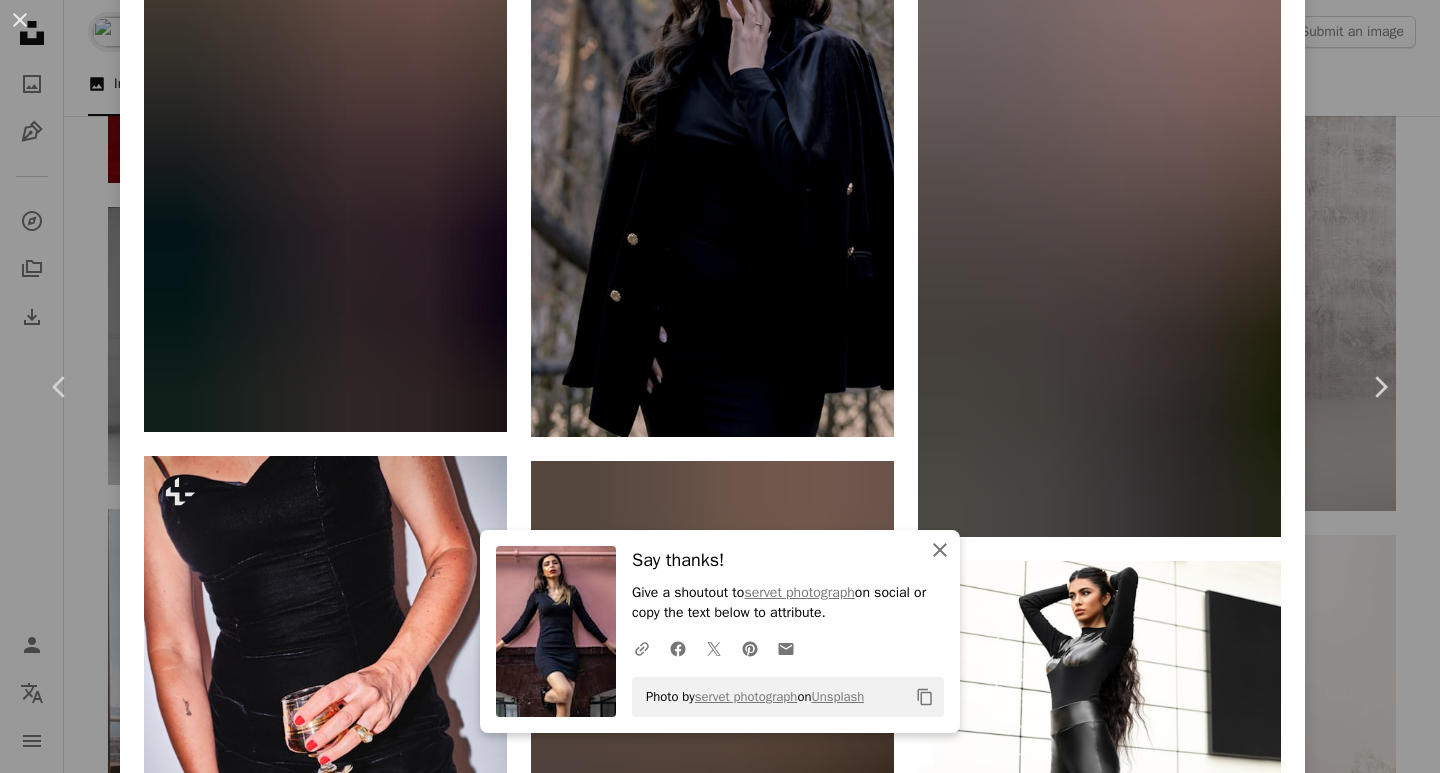 scroll, scrollTop: 0, scrollLeft: 0, axis: both 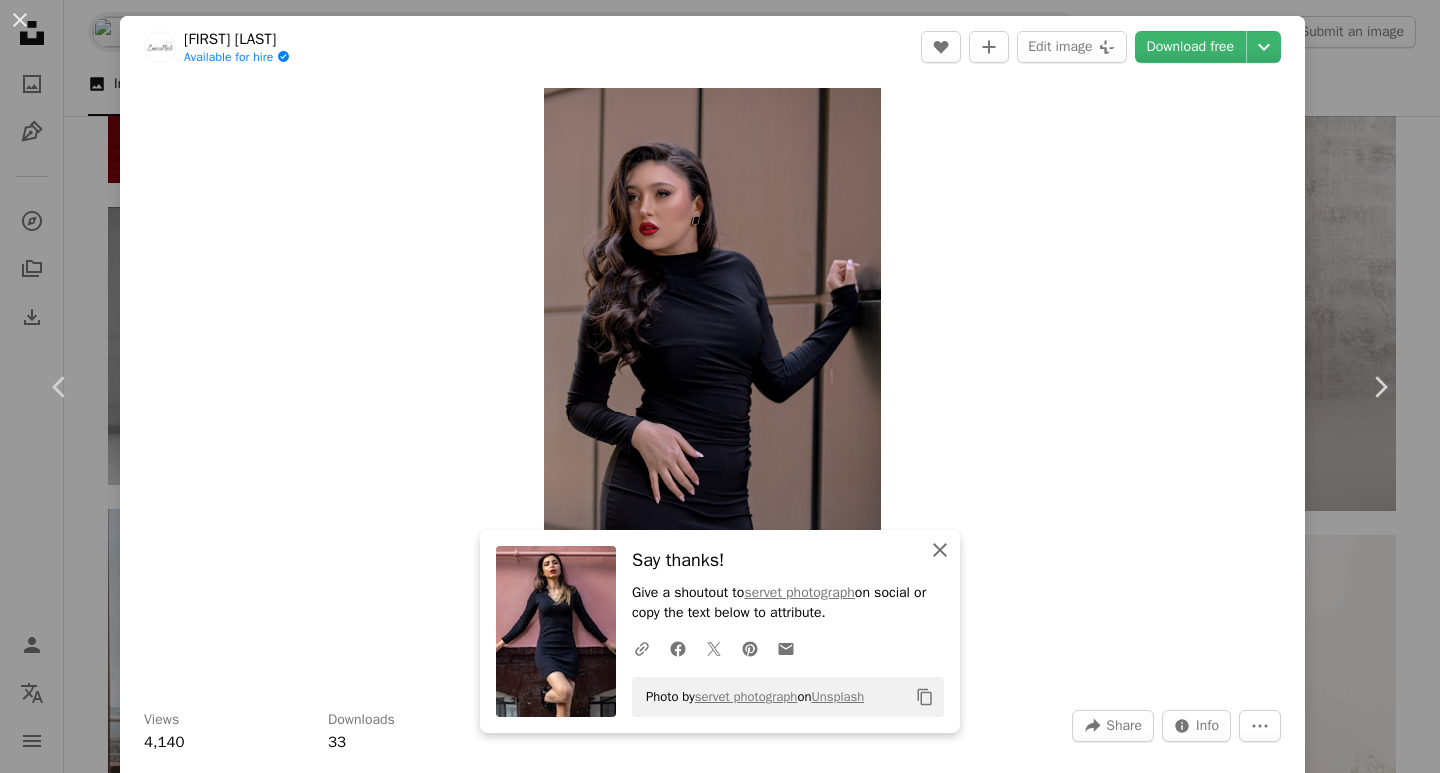 click 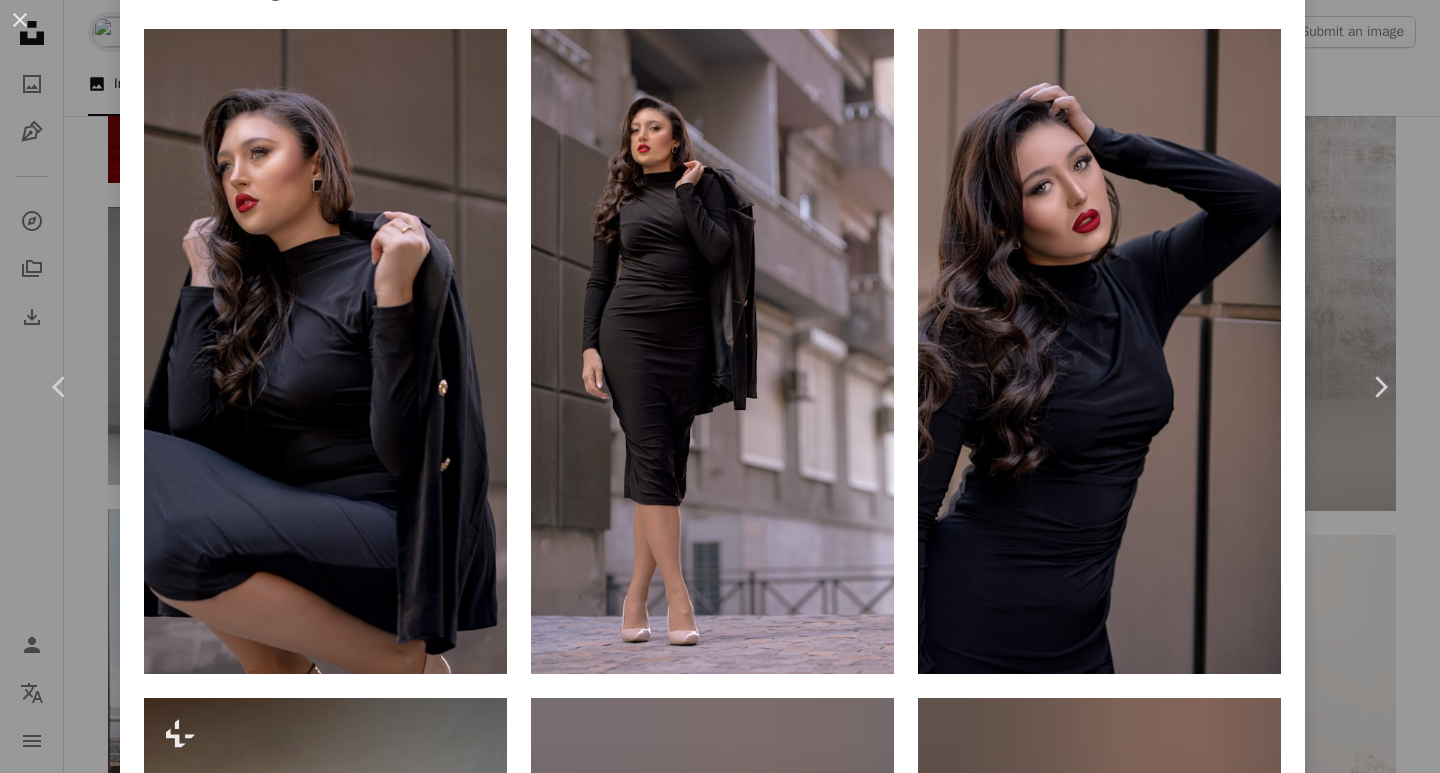 scroll, scrollTop: 1437, scrollLeft: 0, axis: vertical 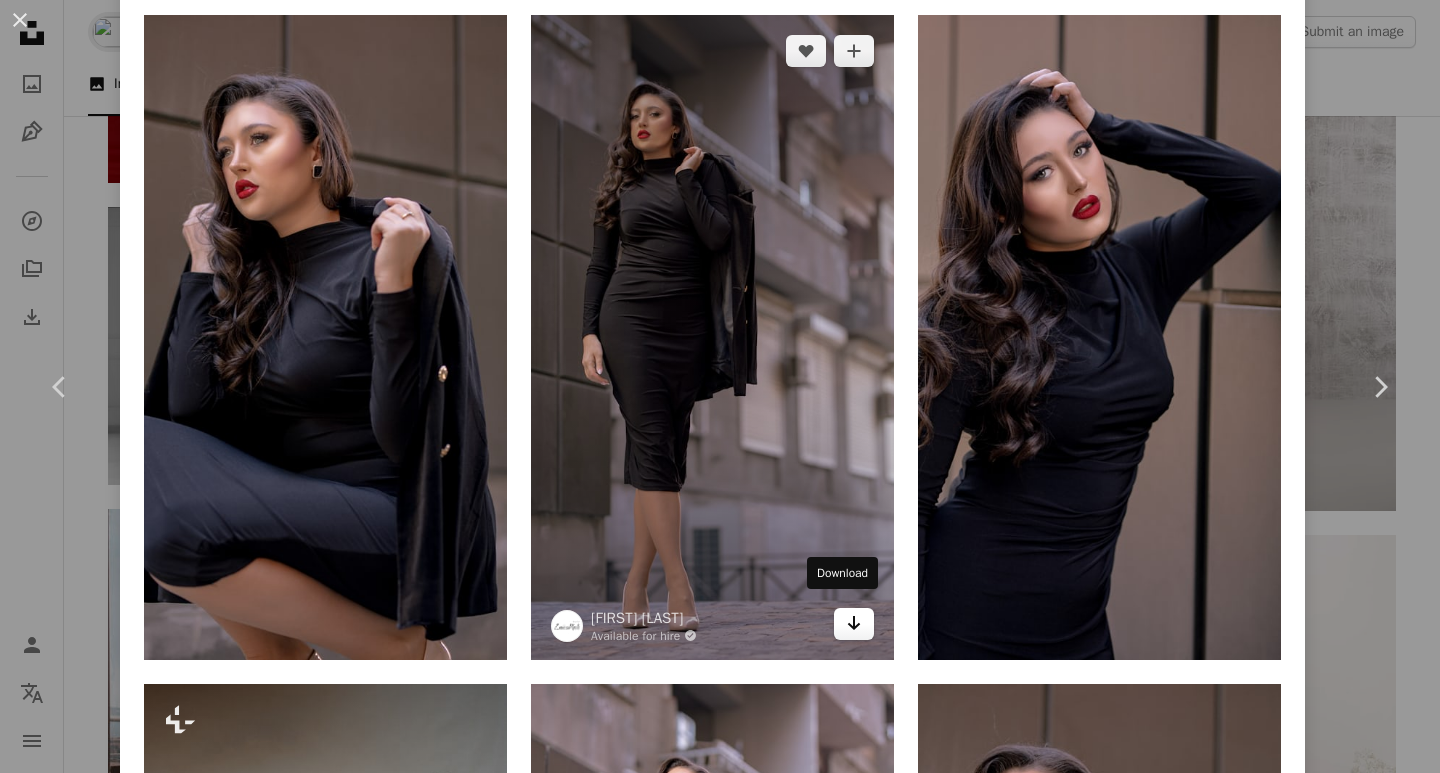 click on "Arrow pointing down" 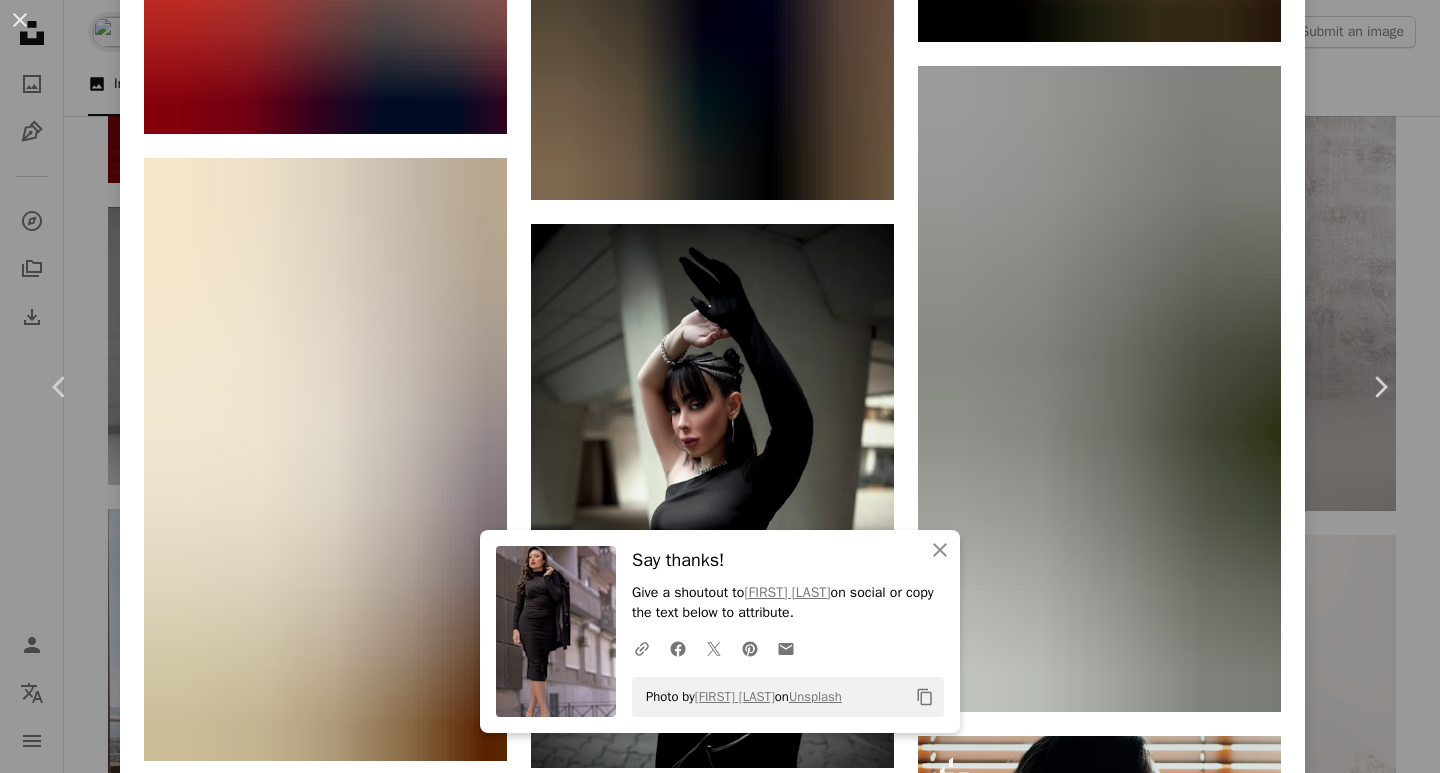 scroll, scrollTop: 6193, scrollLeft: 0, axis: vertical 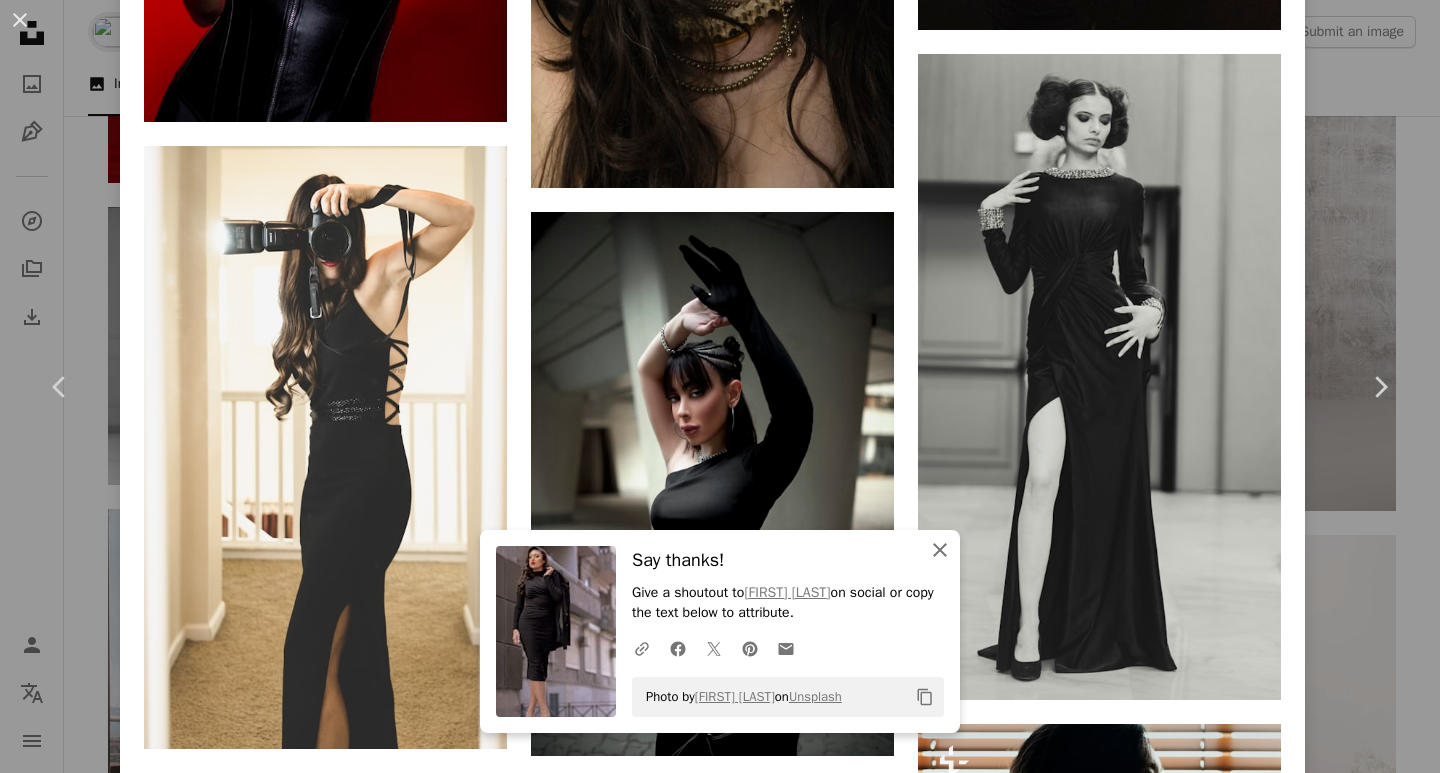 click 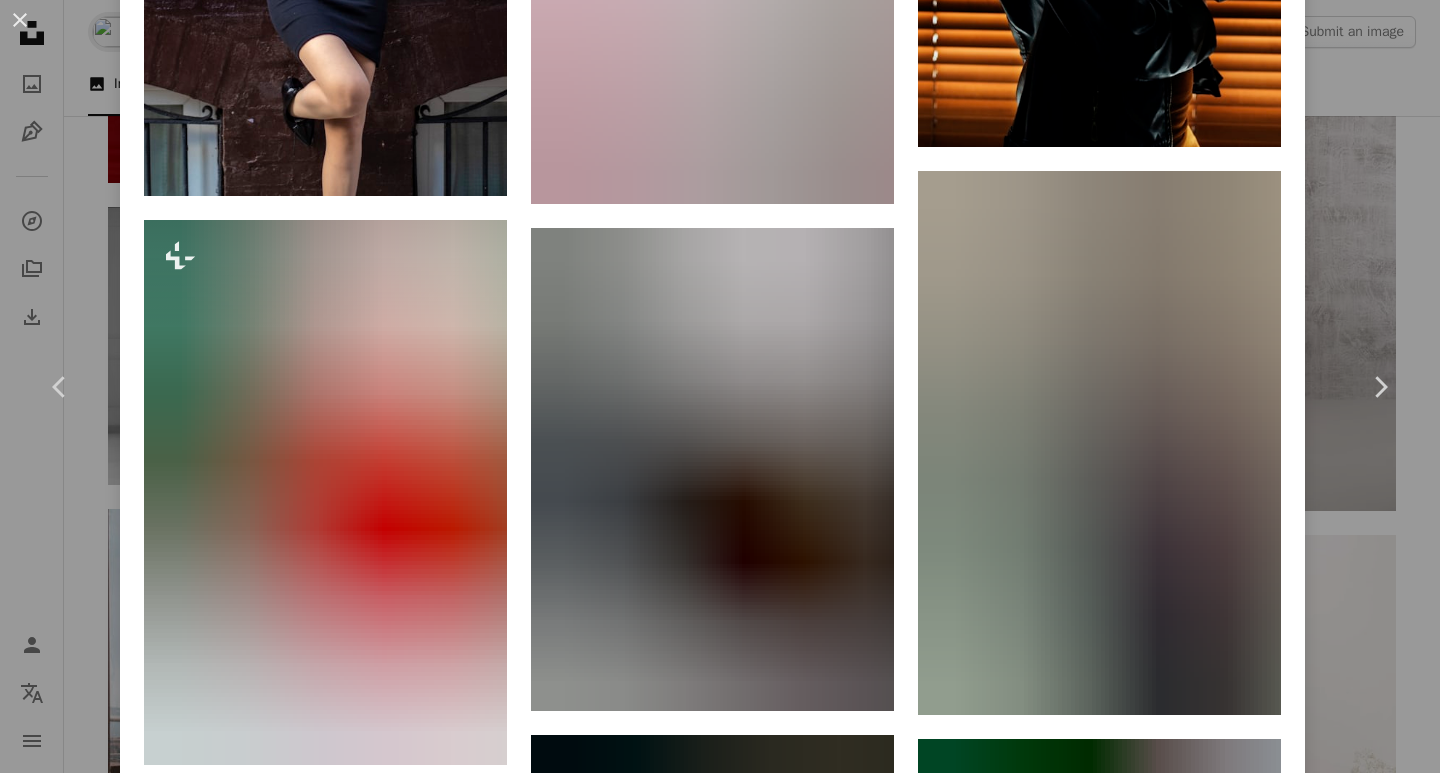 scroll, scrollTop: 7327, scrollLeft: 0, axis: vertical 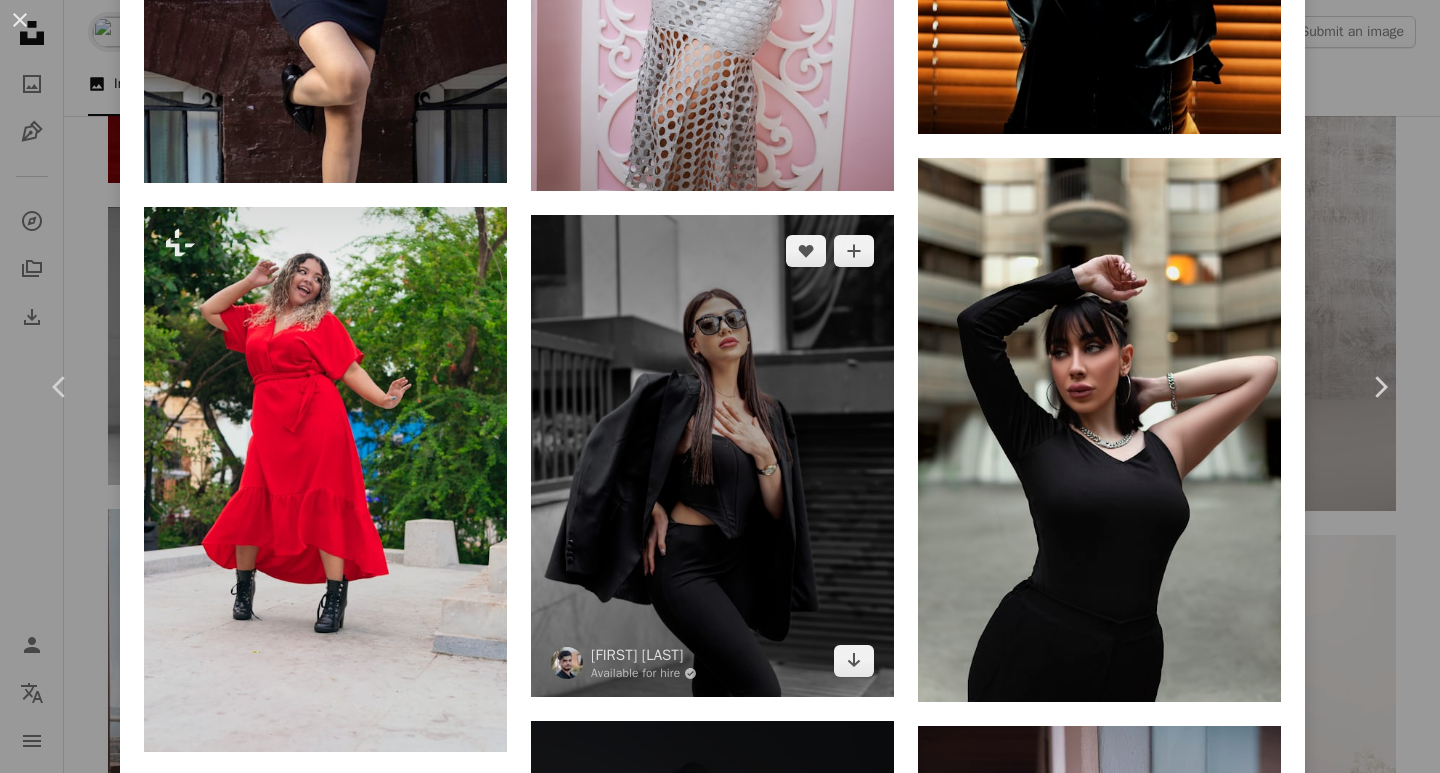 click at bounding box center [712, 456] 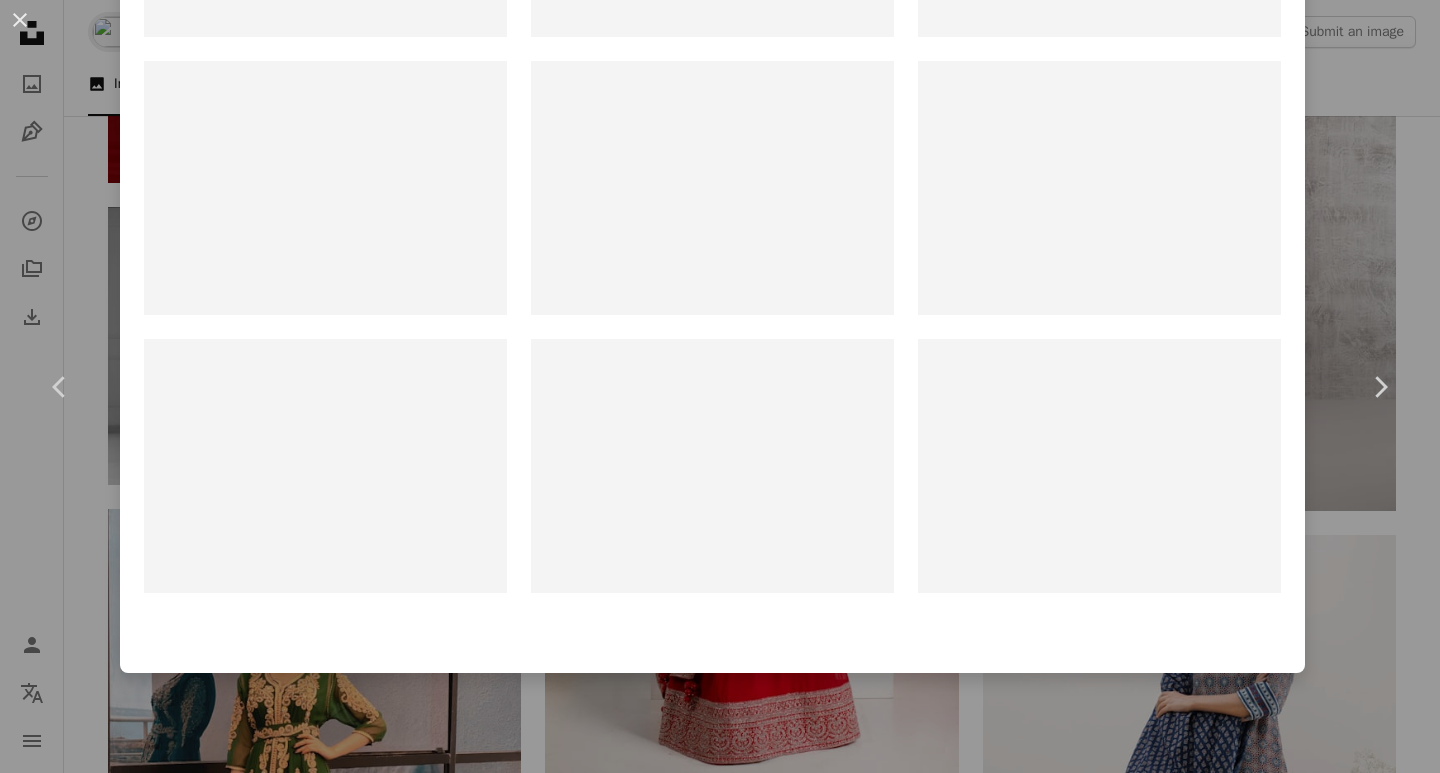 scroll, scrollTop: 0, scrollLeft: 0, axis: both 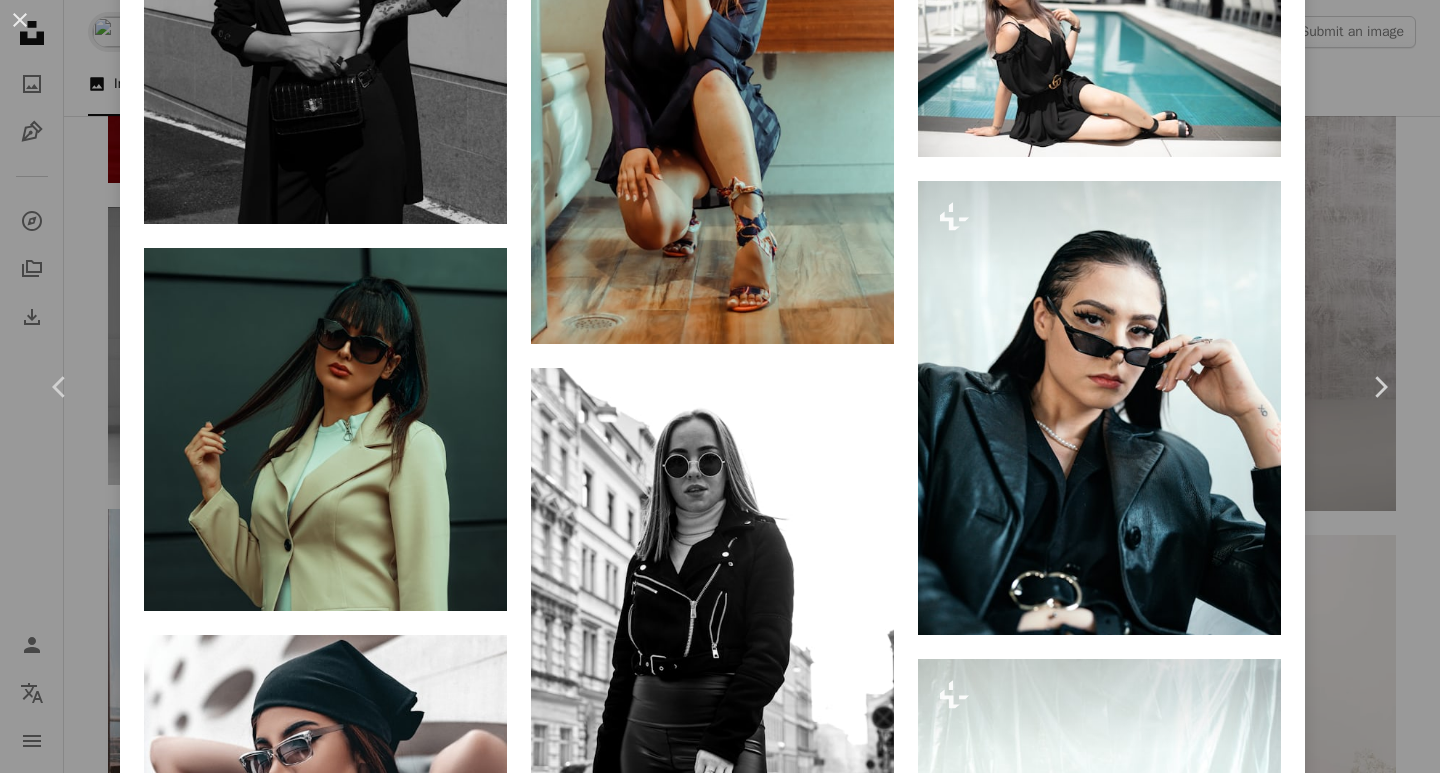 click on "An X shape Chevron left Chevron right mahdi fazeli Available for hire A checkmark inside of a circle A heart A plus sign Edit image   Plus sign for Unsplash+ Download free Chevron down Zoom in Views 8,143 Downloads 87 A forward-right arrow Share Info icon Info More Actions Calendar outlined Published on  [DATE], [YEAR] Safety Free to use under the  Unsplash License woman portrait black human fashion photo face grey female adult photography happy smile hair suit blazer jacket head pants coat Free images Browse premium related images on iStock  |  Save 20% with code UNSPLASH20 View more on iStock  ↗ Related images A heart A plus sign Mohammad Hossein Mirzagol Available for hire A checkmark inside of a circle Arrow pointing down Plus sign for Unsplash+ A heart A plus sign Getty Images For  Unsplash+ A lock   Download A heart A plus sign Zaven Baghdasaryan Available for hire A checkmark inside of a circle Arrow pointing down A heart A plus sign Mohammad Hossein Mirzagol Available for hire Arrow pointing down" at bounding box center [720, 386] 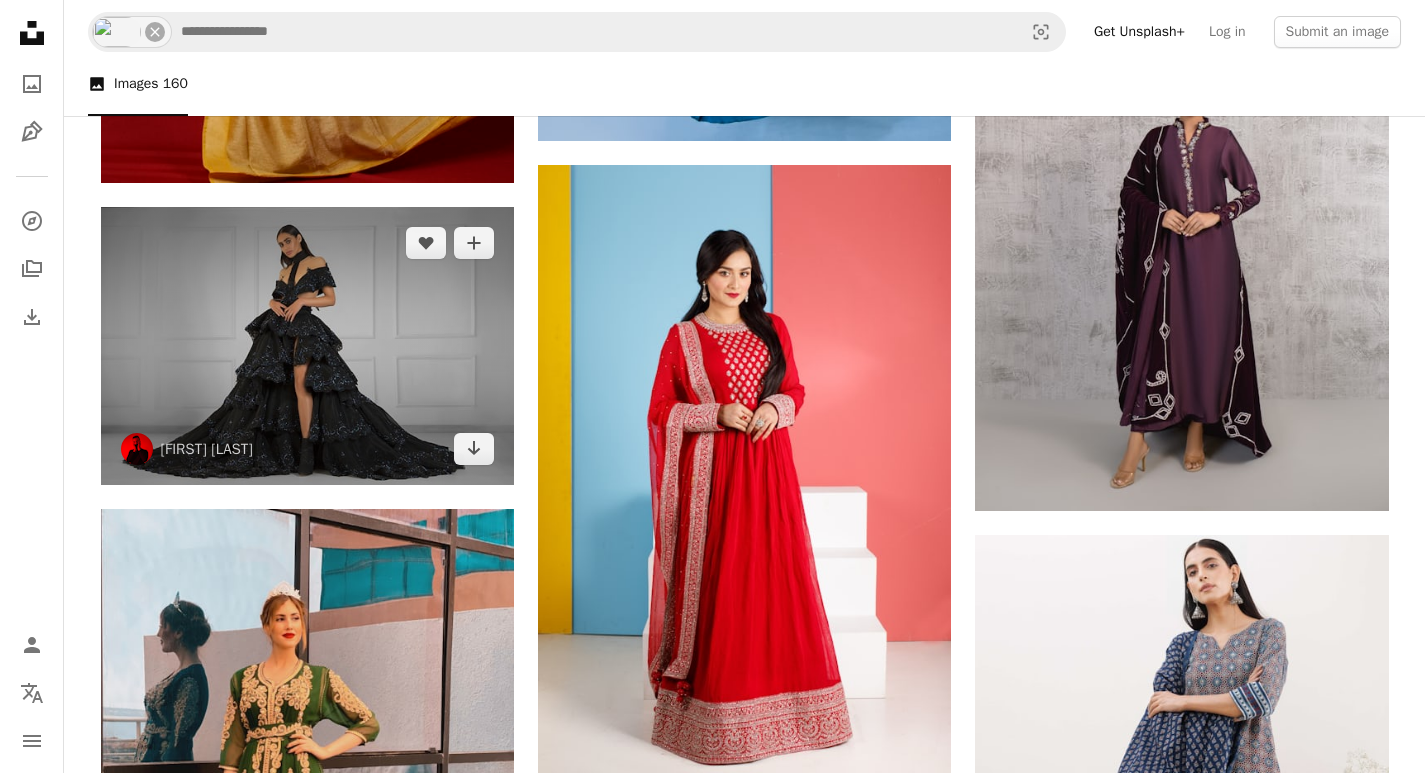 click at bounding box center [307, 346] 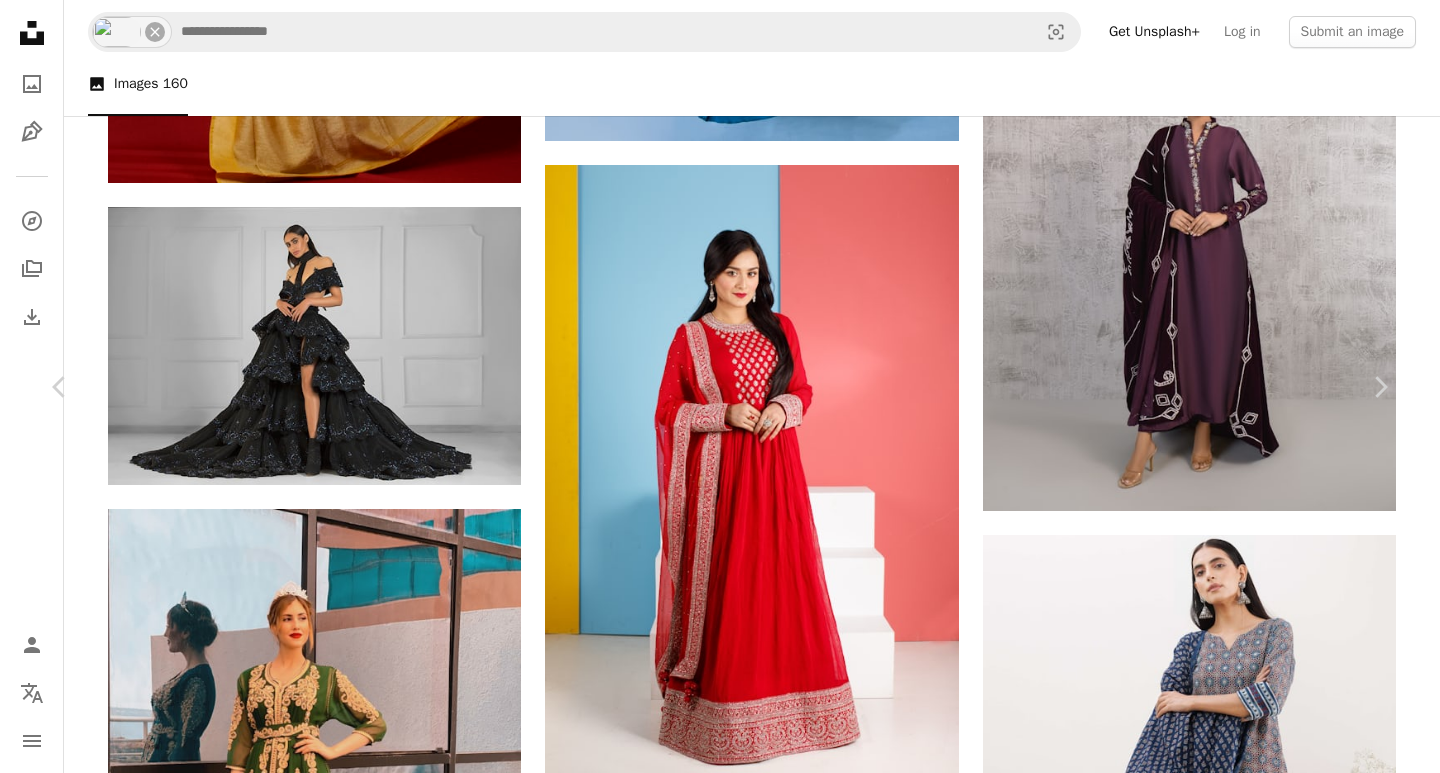 scroll, scrollTop: 4115, scrollLeft: 0, axis: vertical 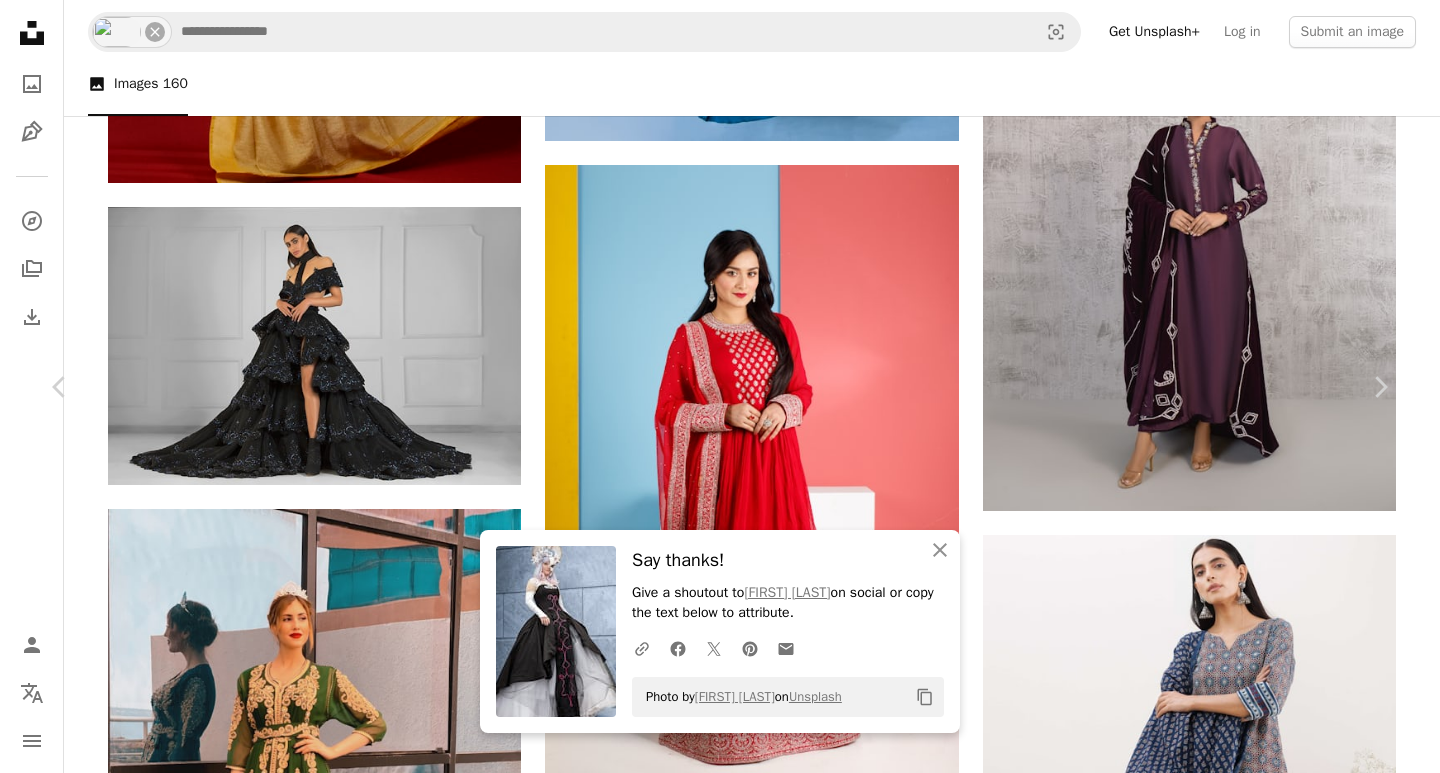 click on "Arrow pointing down" at bounding box center [467, 21690] 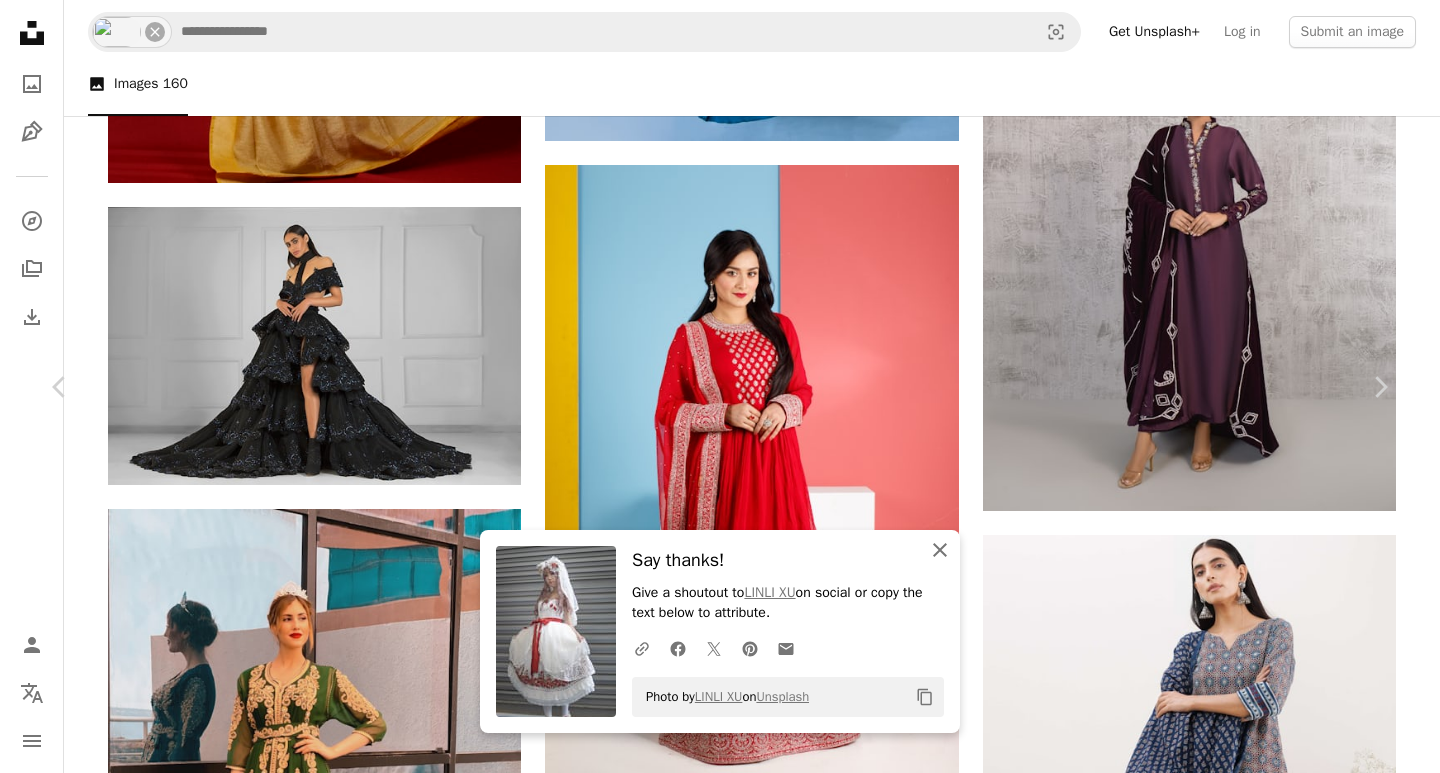 click on "An X shape" 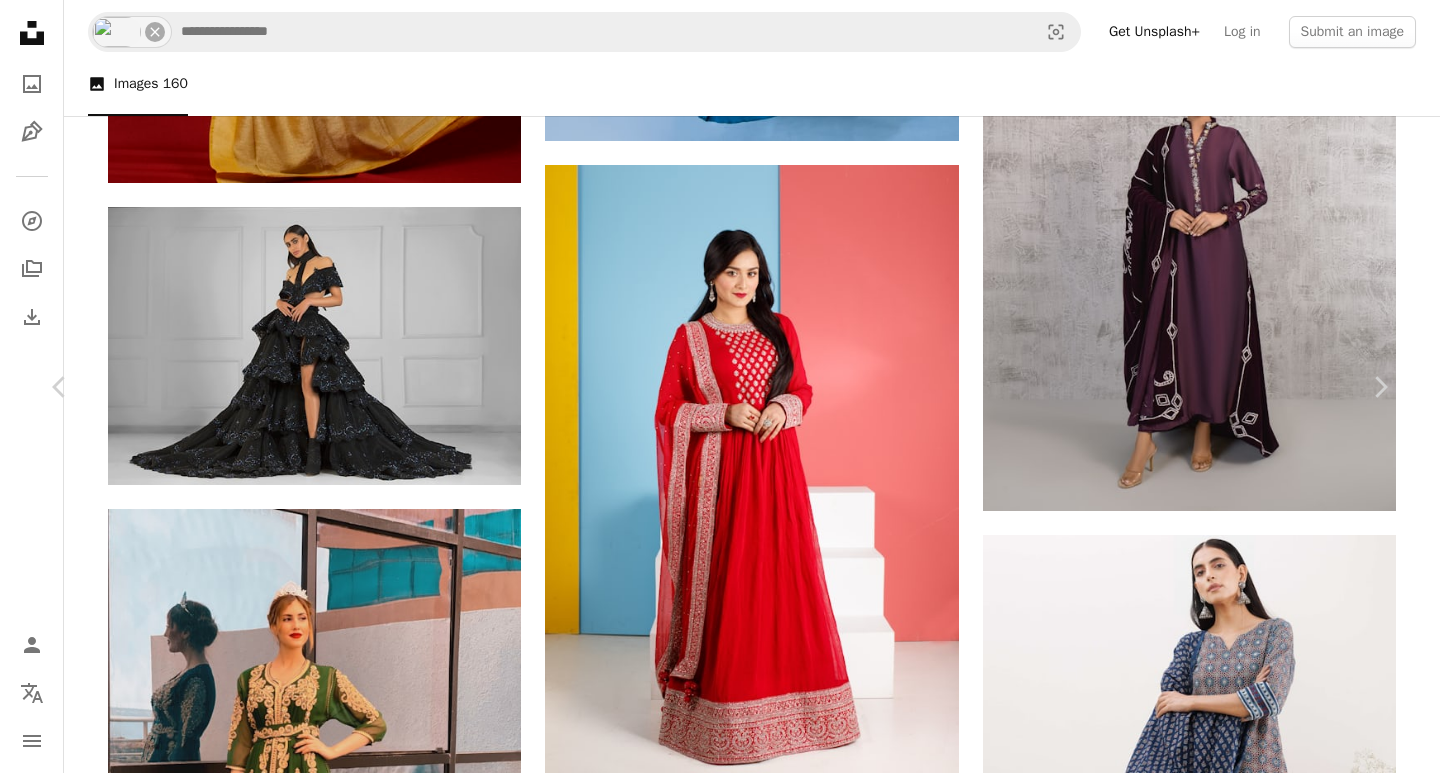 scroll, scrollTop: 2662, scrollLeft: 0, axis: vertical 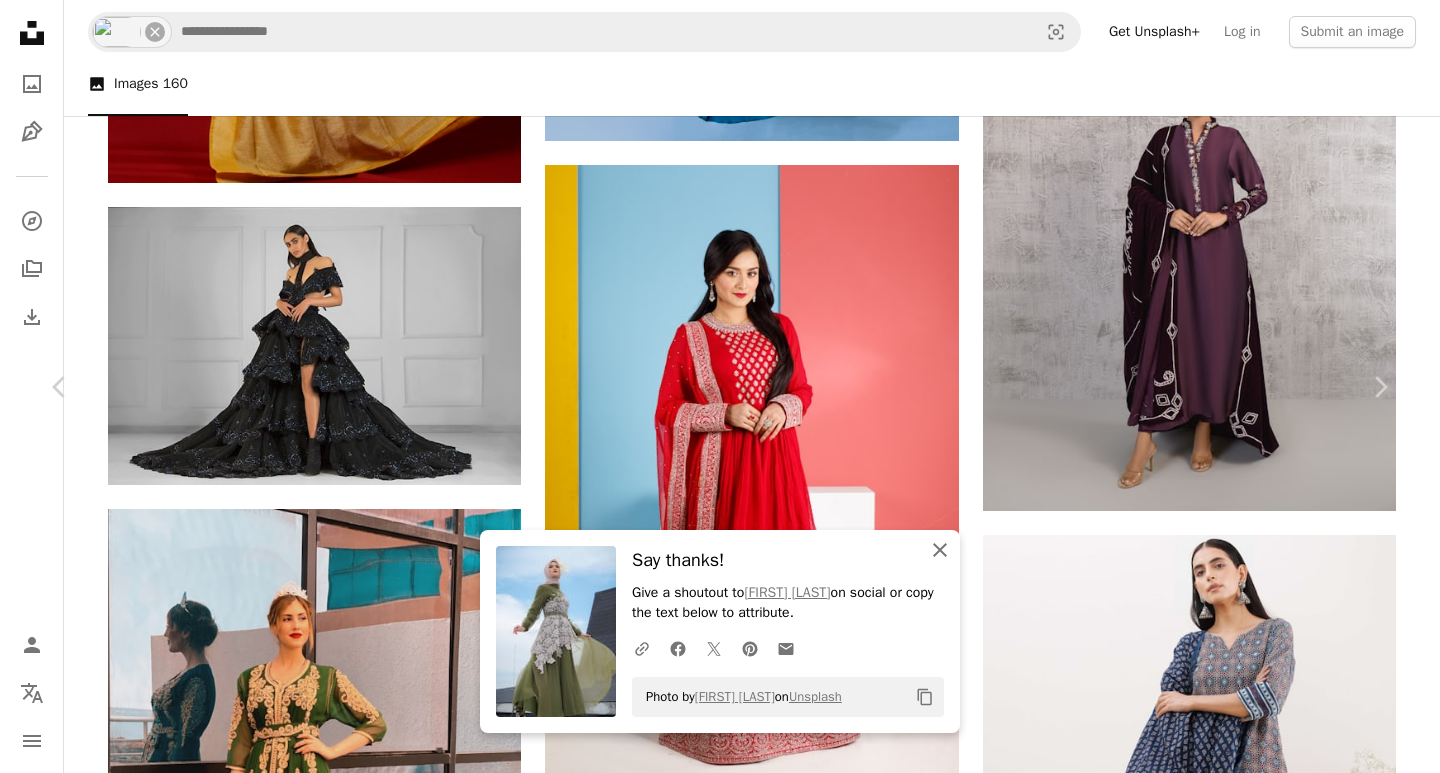 click 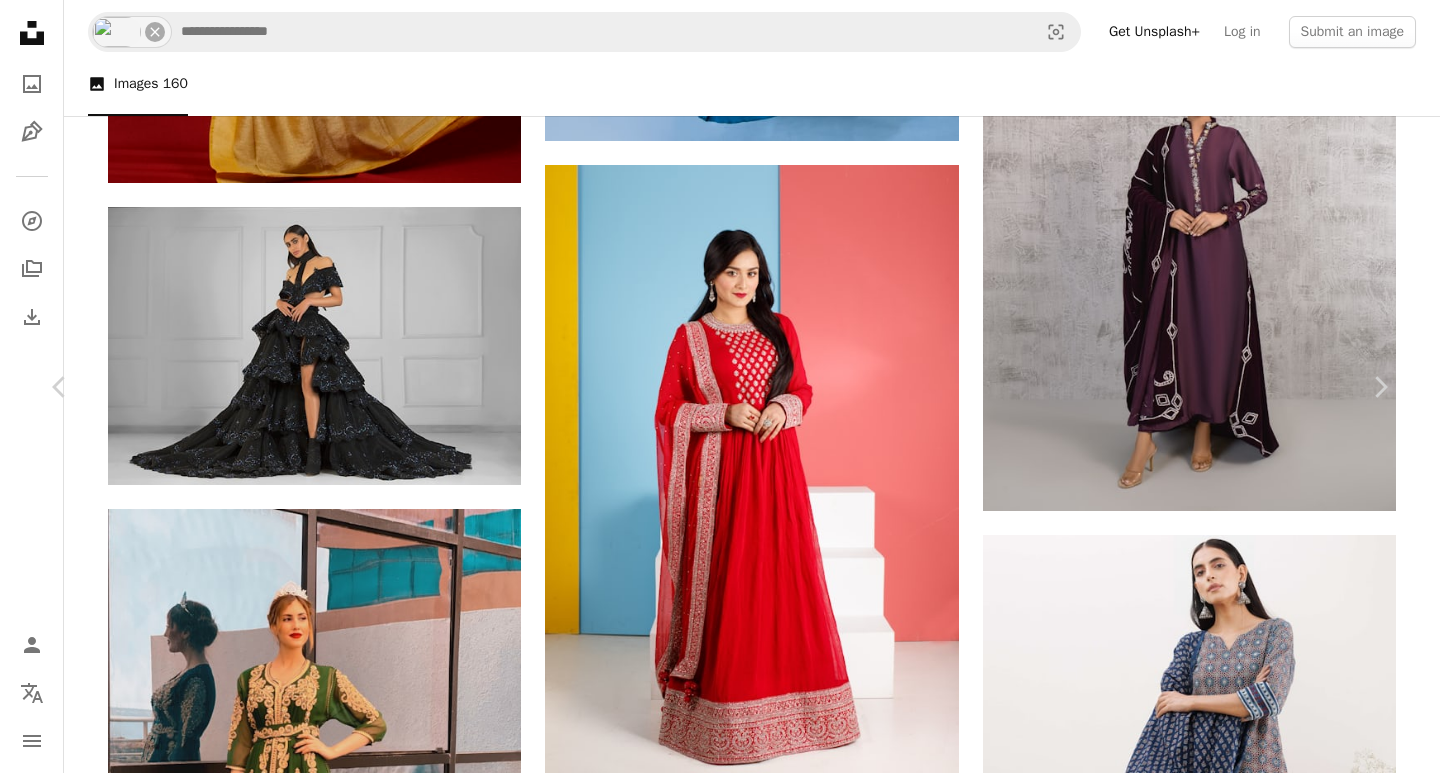 scroll, scrollTop: 2877, scrollLeft: 0, axis: vertical 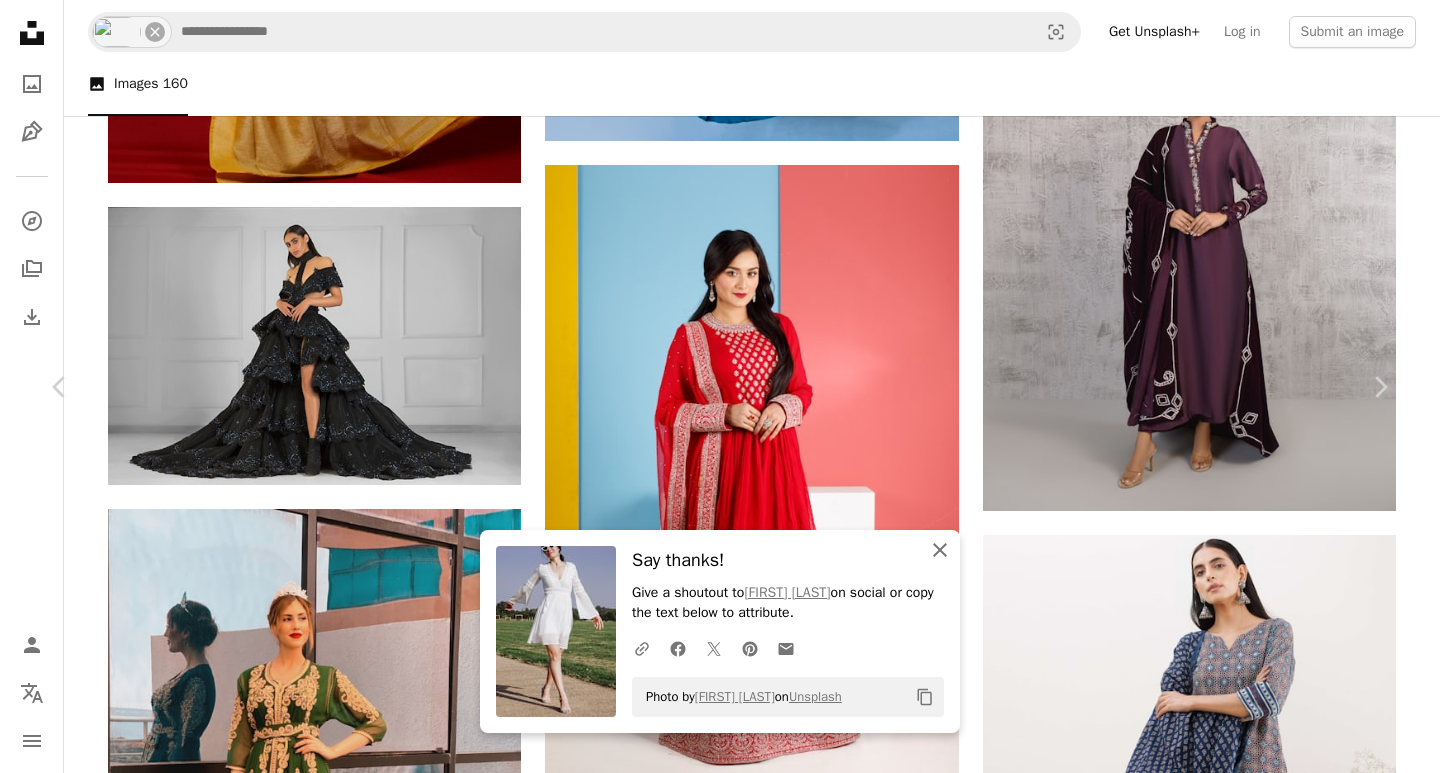 click 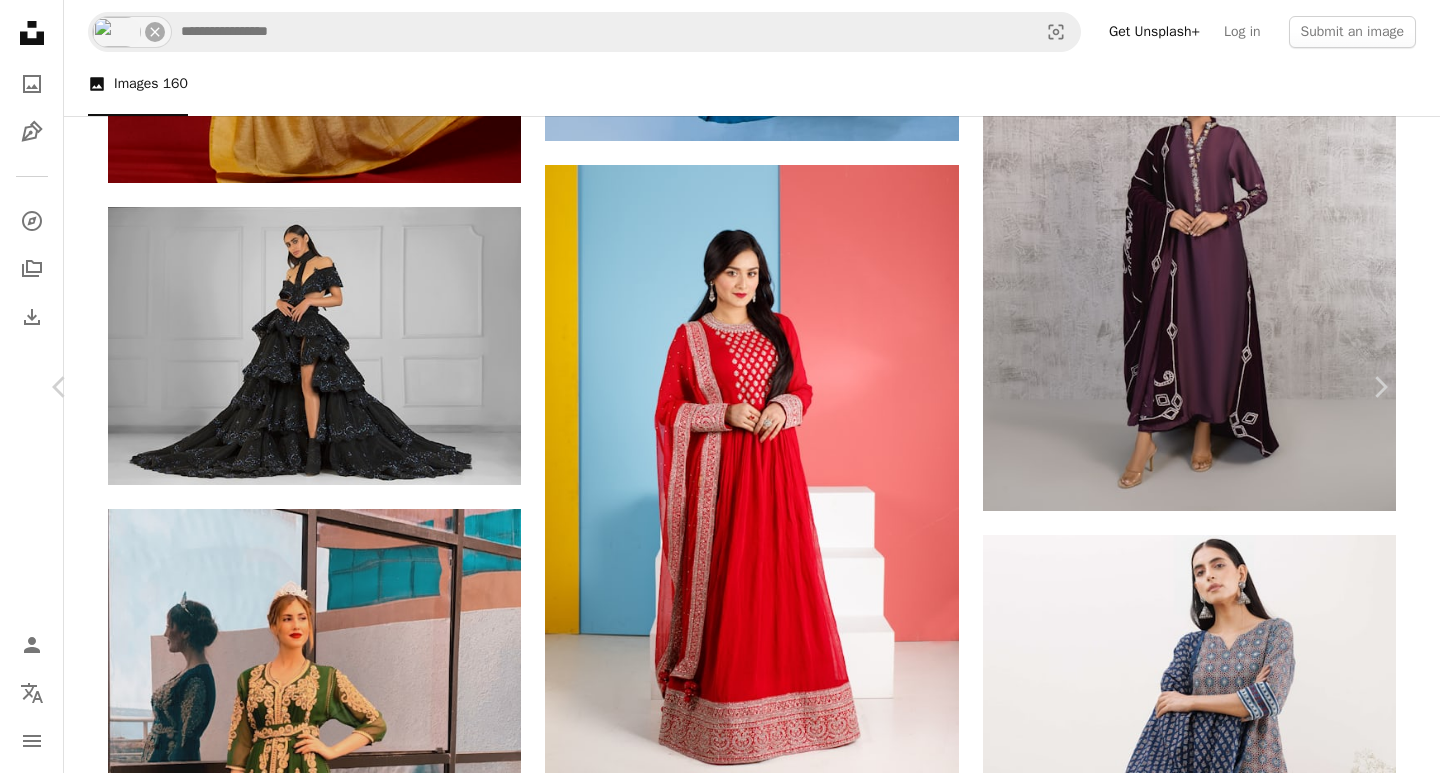 scroll, scrollTop: 14731, scrollLeft: 0, axis: vertical 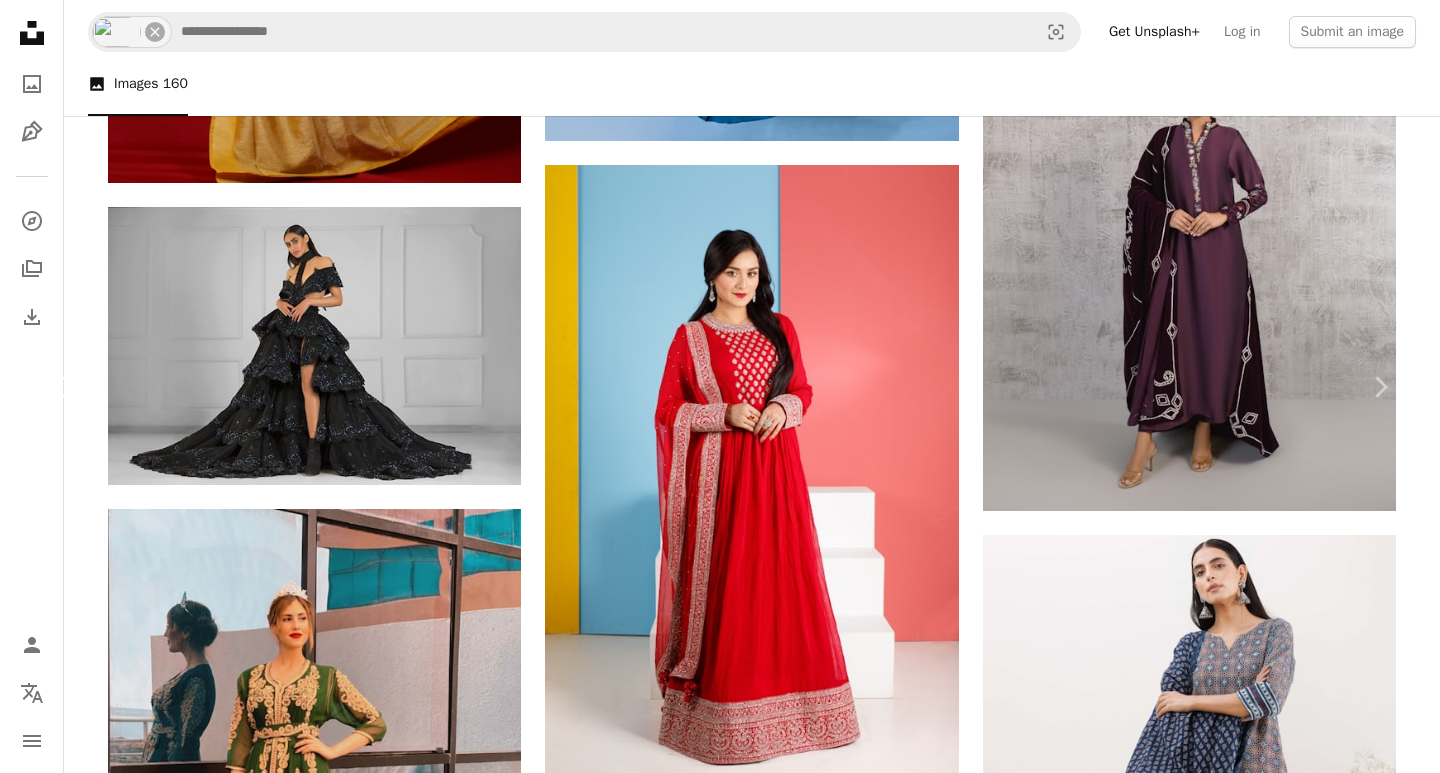 click on "Chevron left" 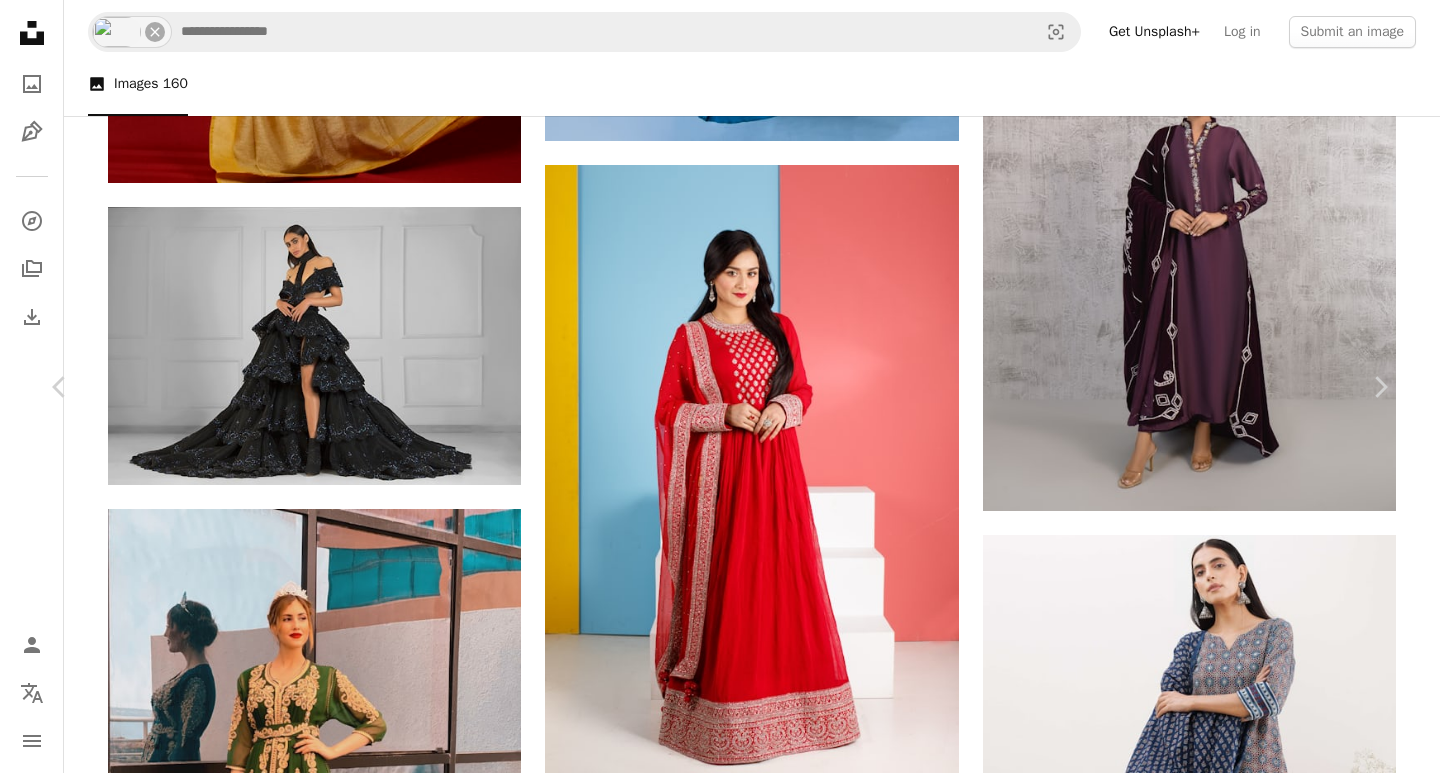 scroll, scrollTop: 4033, scrollLeft: 0, axis: vertical 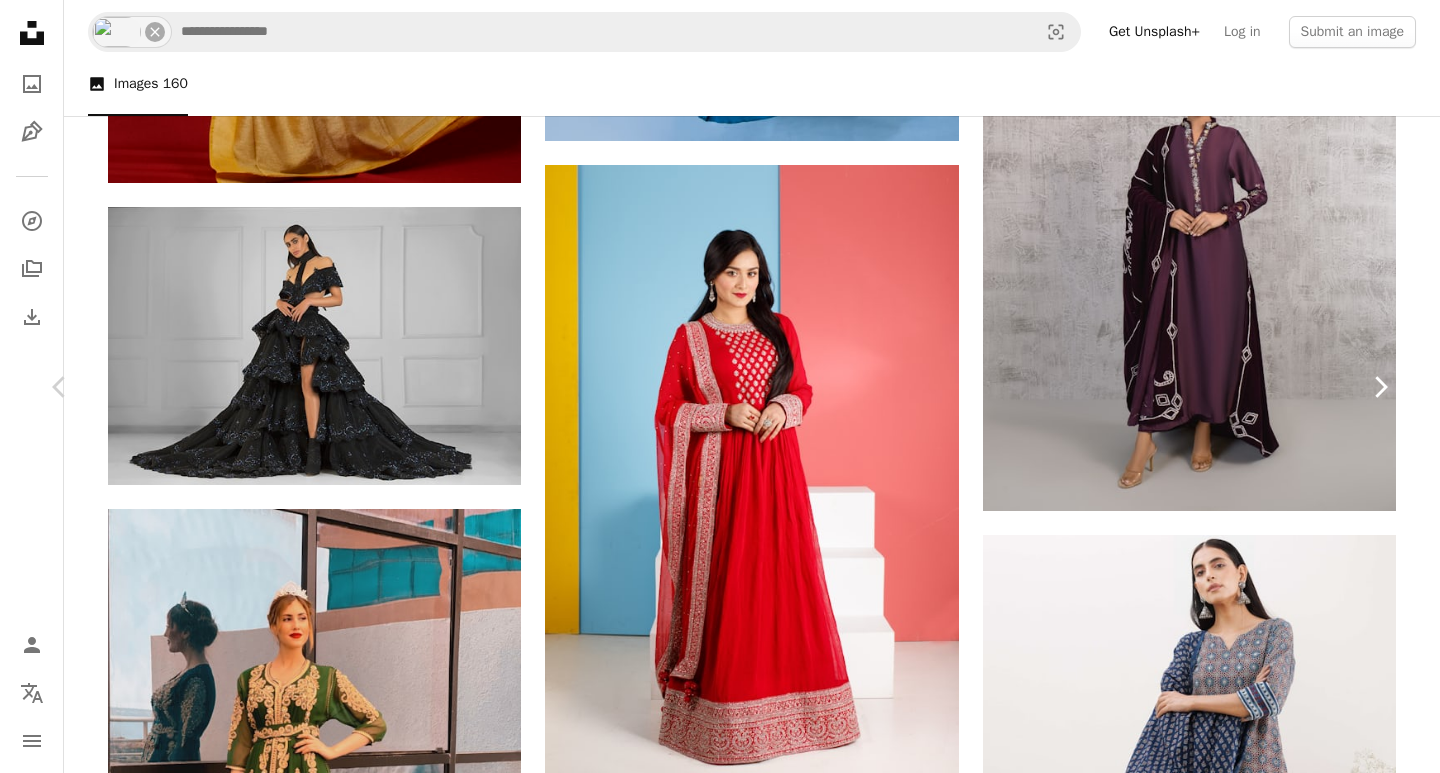 click on "Chevron right" at bounding box center (1380, 387) 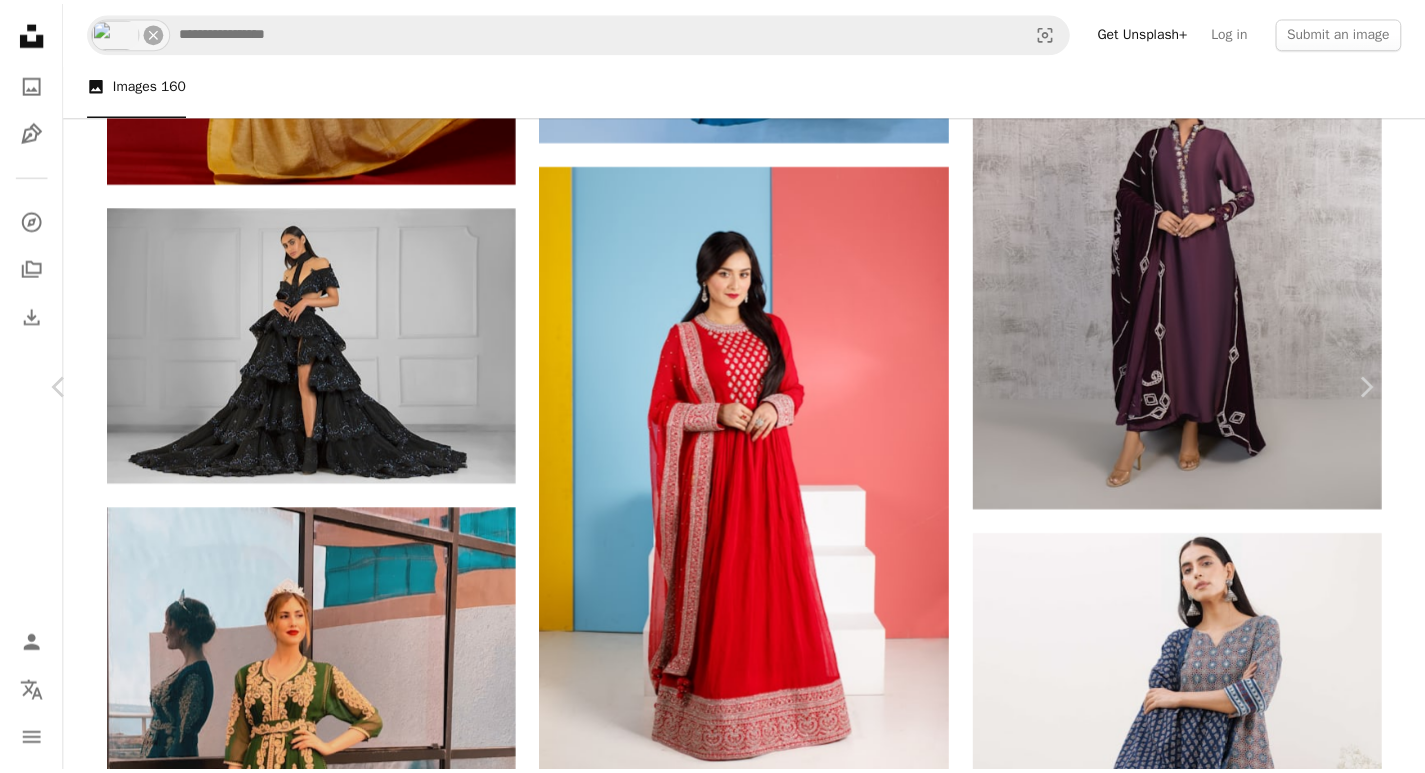 scroll, scrollTop: 0, scrollLeft: 0, axis: both 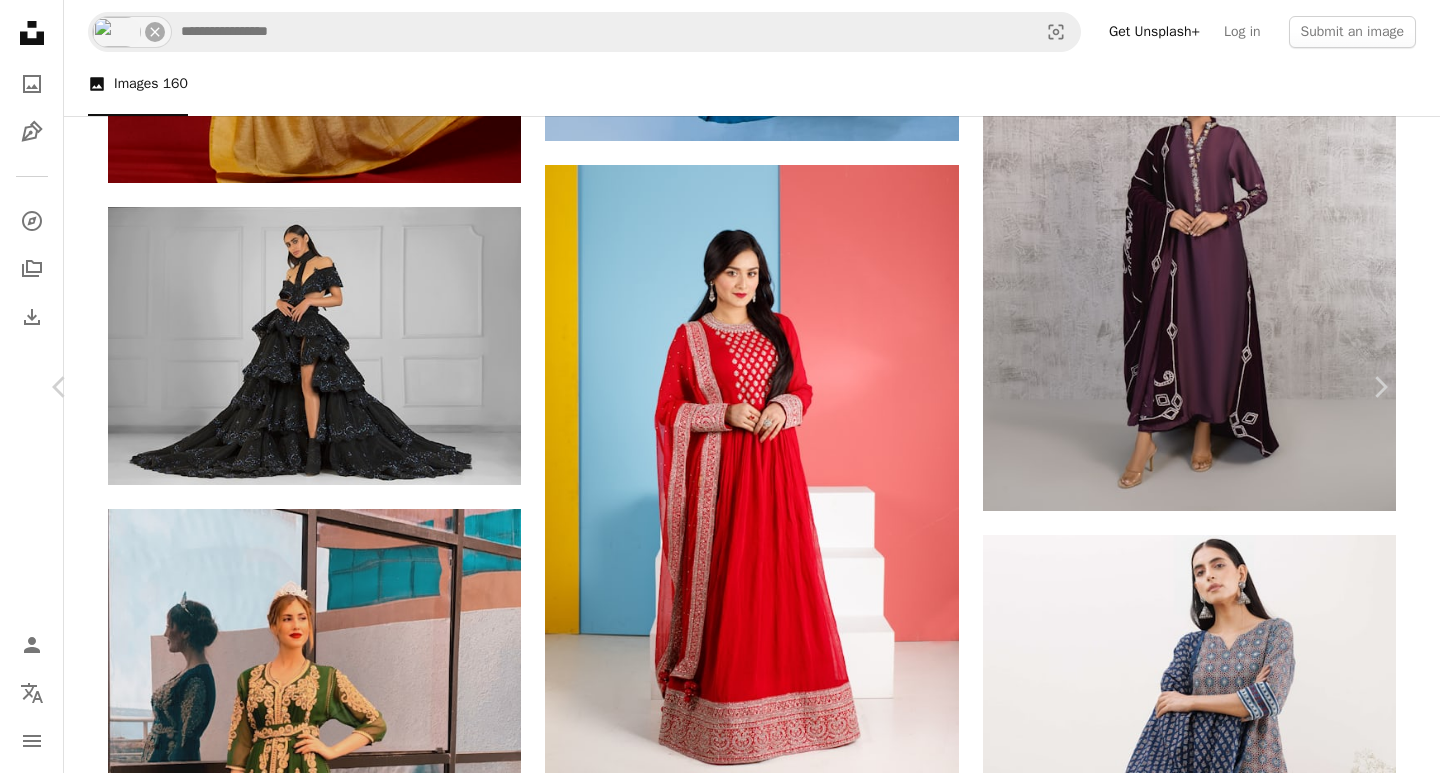 click on "An X shape Chevron left Chevron right SKG Photography Available for hire A checkmark inside of a circle A heart A plus sign Edit image   Plus sign for Unsplash+ Download free Chevron down Zoom in Views 3,921 Downloads 24 A forward-right arrow Share Info icon Info More Actions Calendar outlined Published on  [DATE], [YEAR] Camera SONY, ILCE-7M3 Safety Free to use under the  Unsplash License woman human fashion face wedding female adult hair dress lady bride head wedding gown gown evening dress black hair sleeve formal wear Backgrounds Browse premium related images on iStock  |  Save 20% with code UNSPLASH20 View more on iStock  ↗ Related images A heart A plus sign SKG Photography Available for hire A checkmark inside of a circle Arrow pointing down Plus sign for Unsplash+ A heart A plus sign Daniel Neuhaus For  Unsplash+ A lock   Download A heart A plus sign Javier González Fotógrafo Available for hire A checkmark inside of a circle Arrow pointing down A heart A plus sign Ardy Arjun Available for hire" at bounding box center (720, 21549) 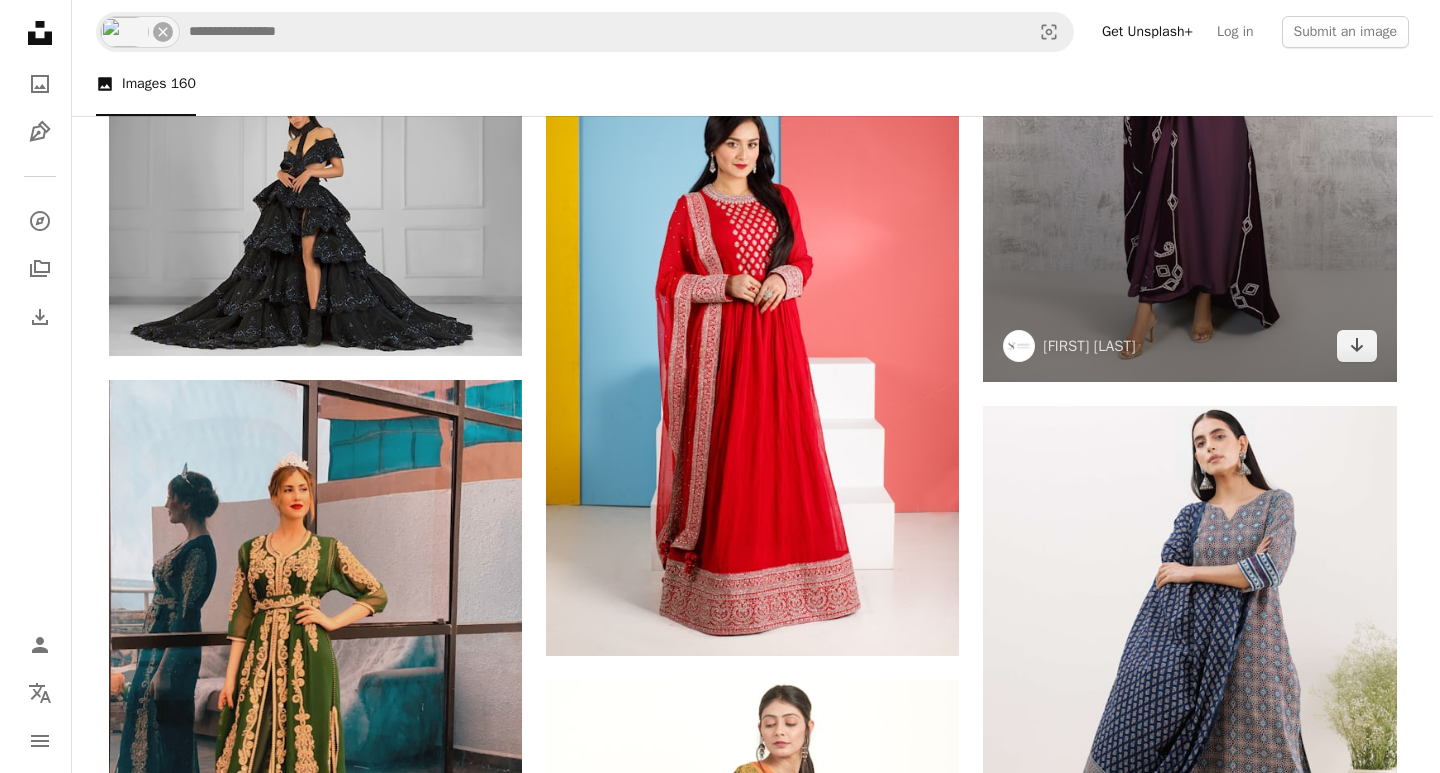 scroll, scrollTop: 4066, scrollLeft: 0, axis: vertical 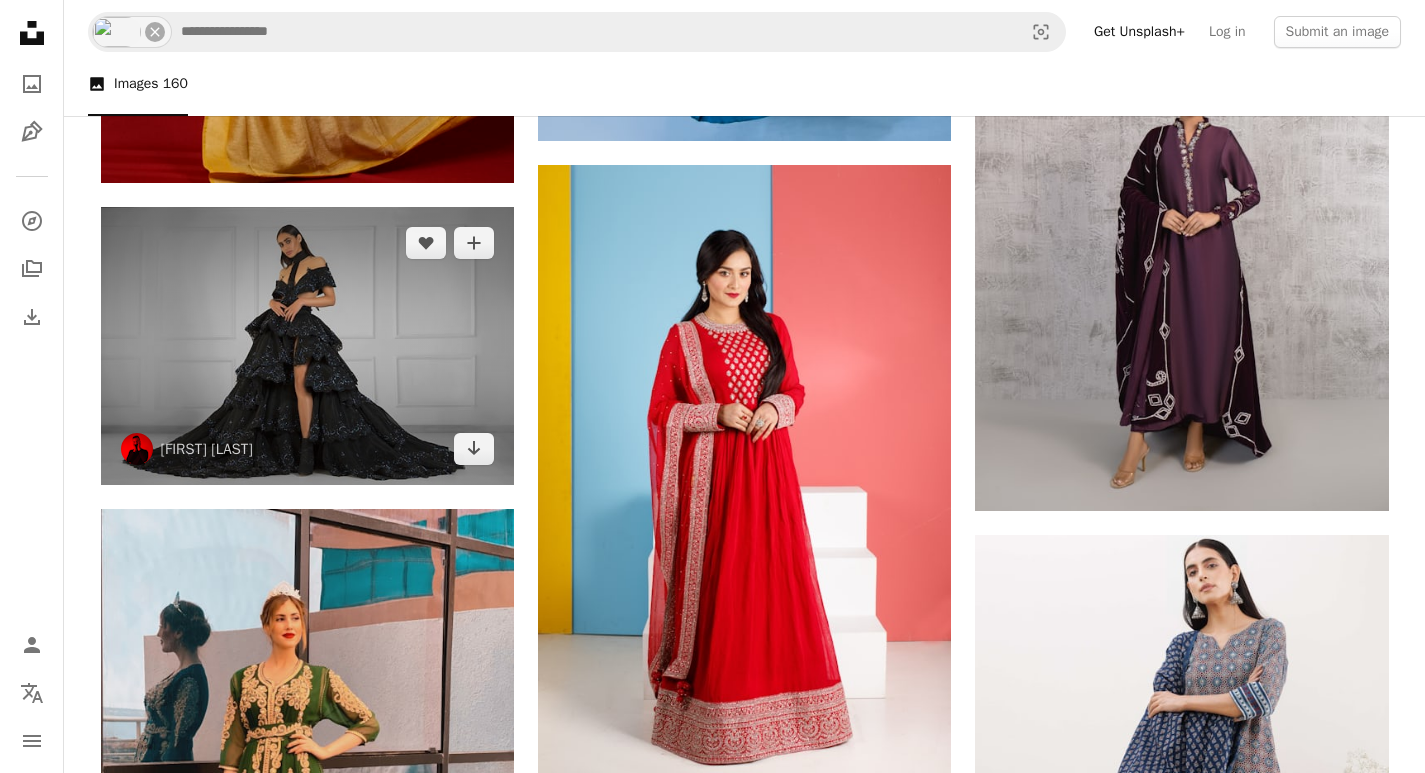click at bounding box center [307, 346] 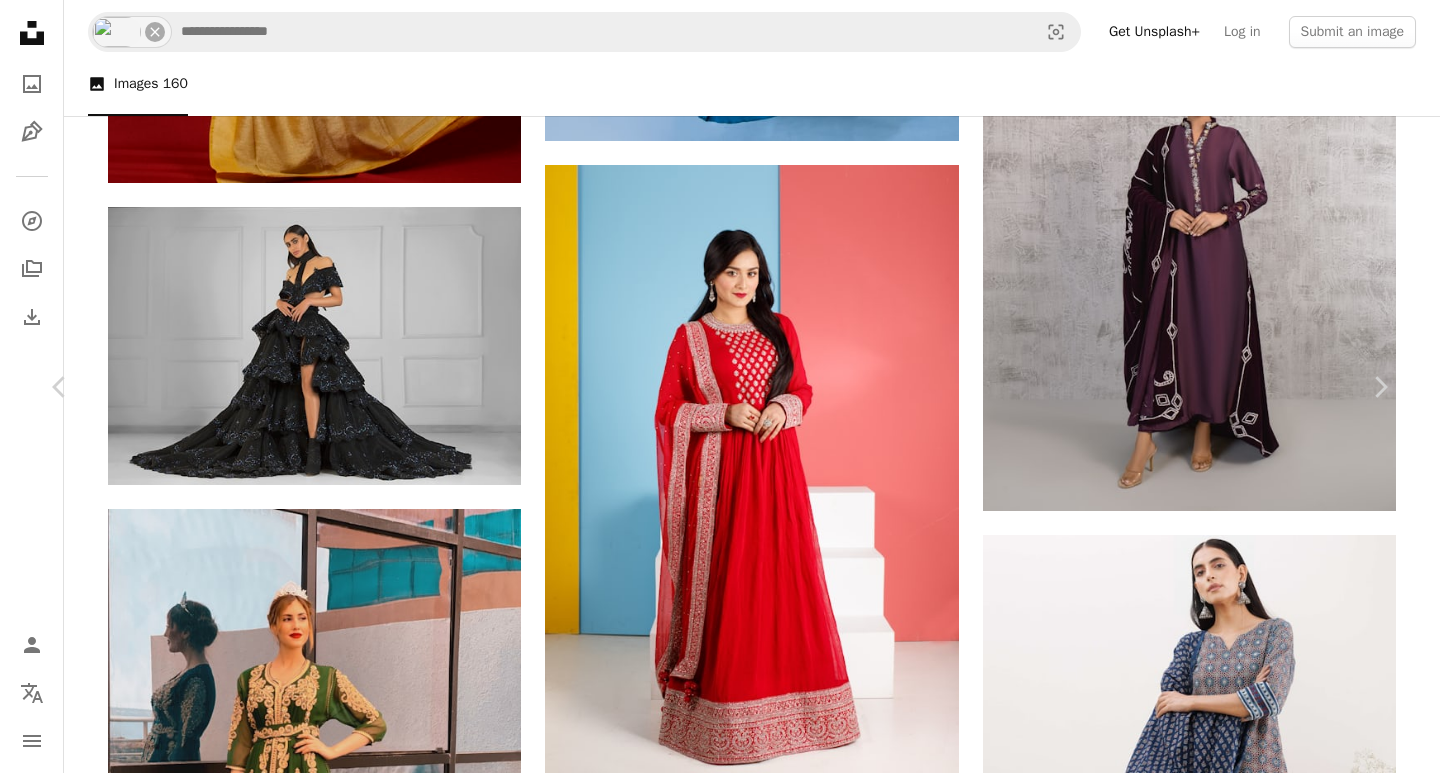 scroll, scrollTop: 8066, scrollLeft: 0, axis: vertical 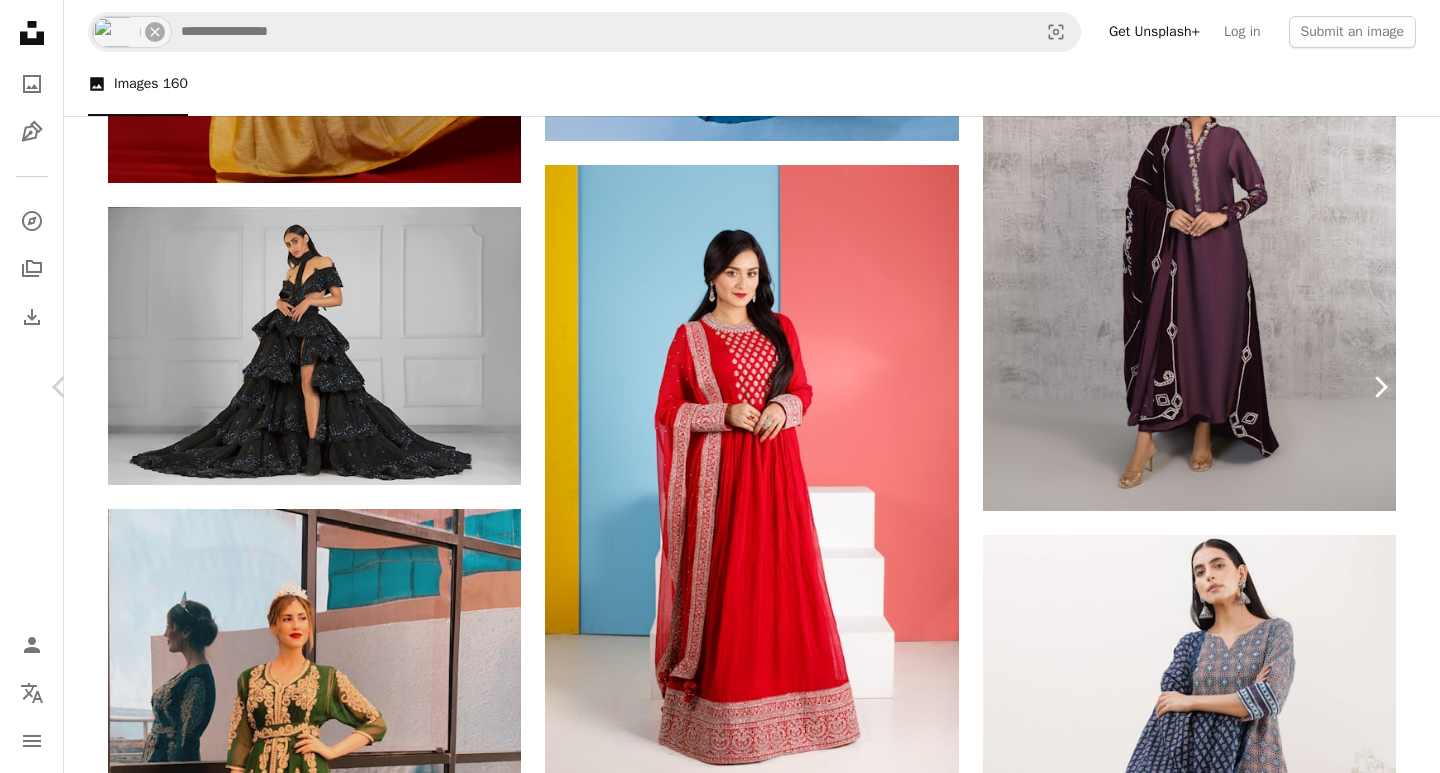 click on "Chevron right" at bounding box center (1380, 387) 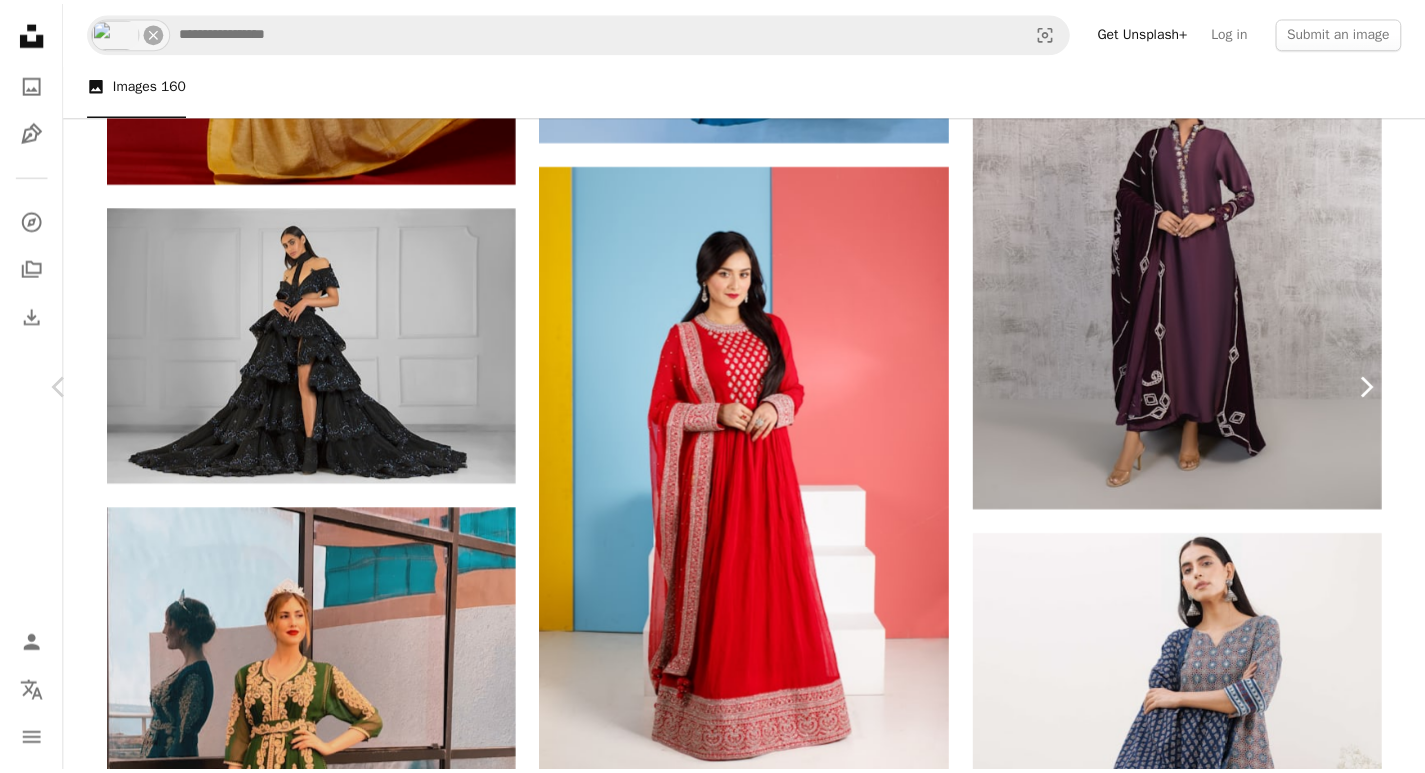 scroll, scrollTop: 0, scrollLeft: 0, axis: both 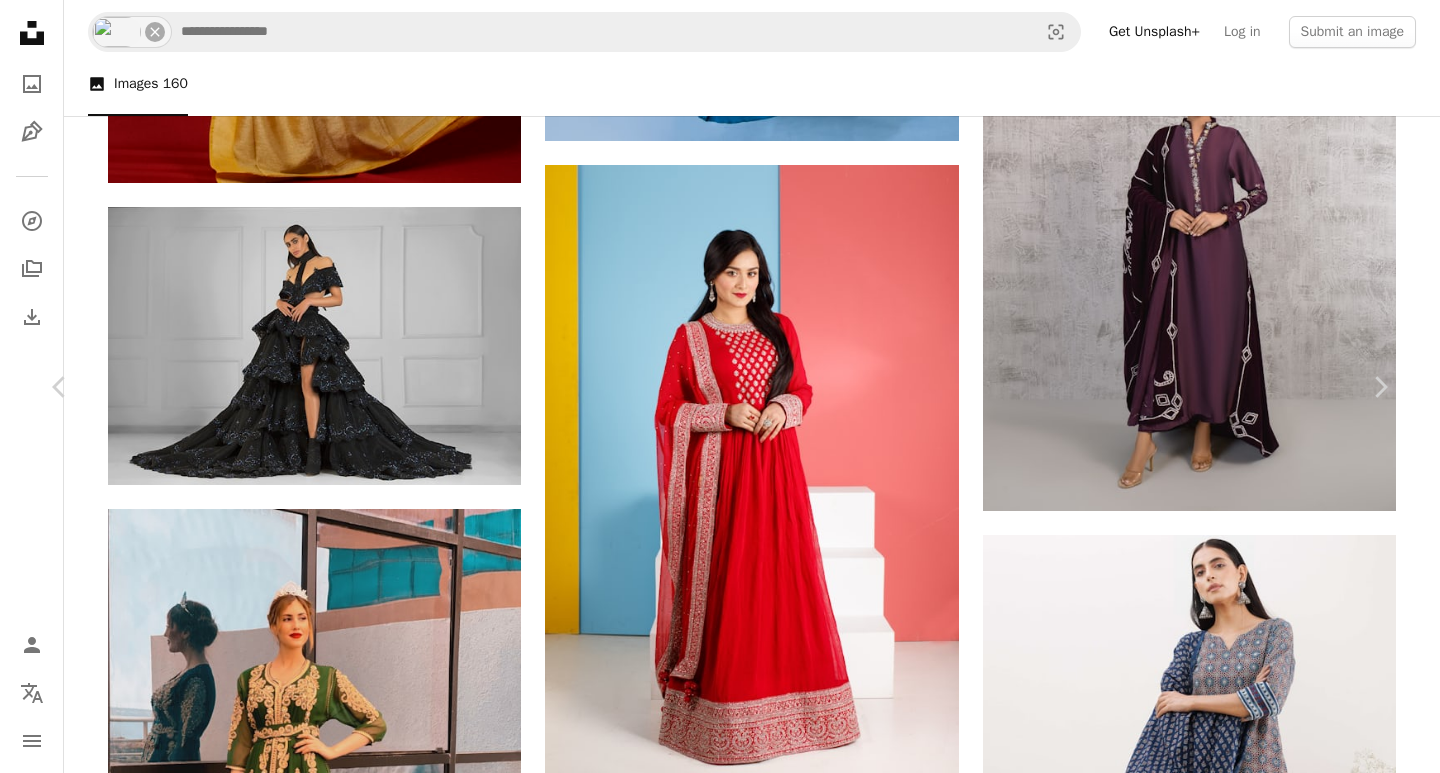 click on "An X shape Chevron left Chevron right Karen Willis Holmes karenwillisholmes A heart A plus sign Edit image   Plus sign for Unsplash+ Download free Chevron down Zoom in Views 122,330 Downloads 738 A forward-right arrow Share Info icon Info More Actions Calendar outlined Published on  [DATE], [YEAR] Camera Canon, EOS 5D Mark IV Safety Free to use under the  Unsplash License woman human fashion wedding female clothing hair dress apparel wedding gown gown evening dress robe Creative Commons images Browse premium related images on iStock  |  Save 20% with code UNSPLASH20 View more on iStock  ↗ Related images A heart A plus sign Karen Willis Holmes Arrow pointing down A heart A plus sign Karen Willis Holmes Arrow pointing down A heart A plus sign Lucas Andrade Available for hire A checkmark inside of a circle Arrow pointing down Plus sign for Unsplash+ A heart A plus sign Matelli Graves For  Unsplash+ A lock   Download A heart A plus sign Prahant Designing Studio Available for hire A checkmark inside of a circle" at bounding box center (720, 21549) 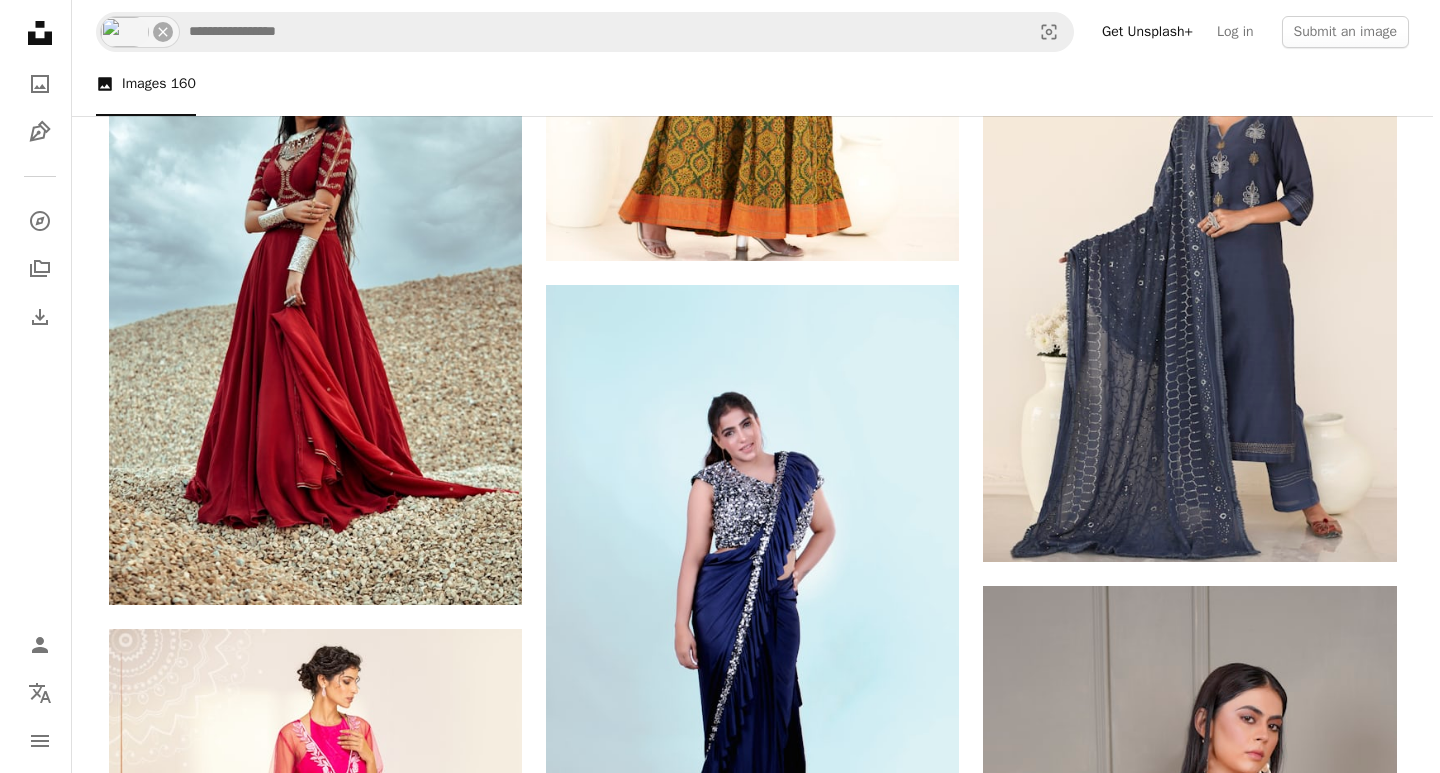 scroll, scrollTop: 5532, scrollLeft: 0, axis: vertical 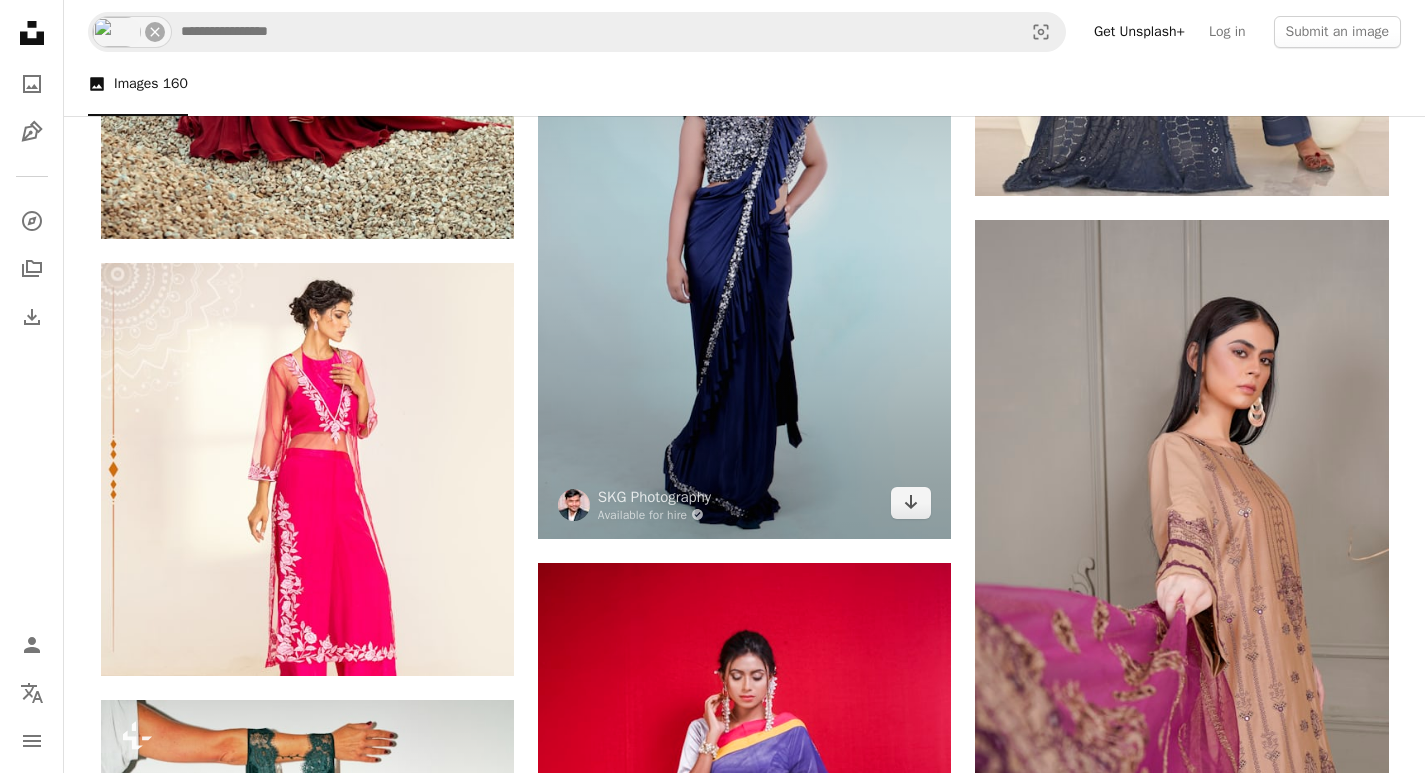click at bounding box center [744, 229] 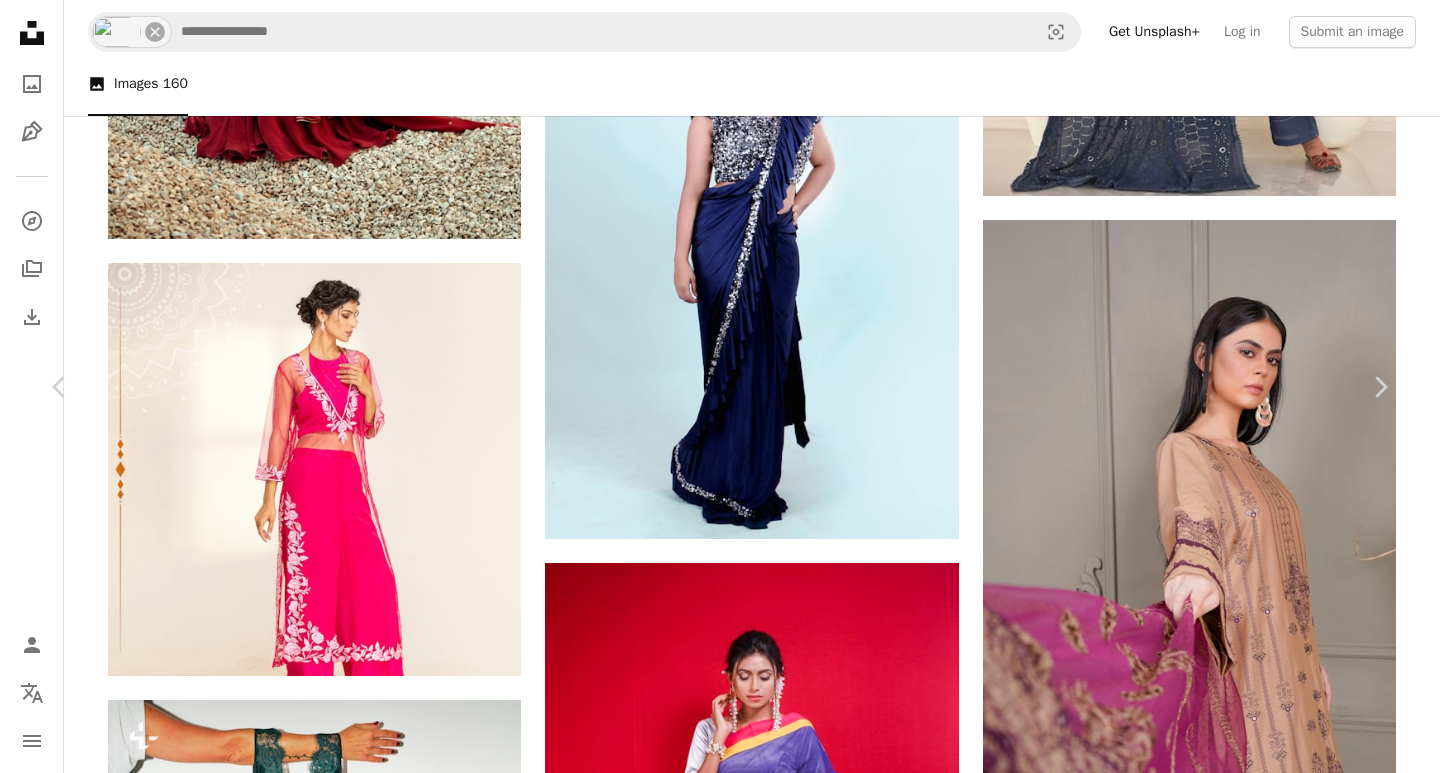 scroll, scrollTop: 3667, scrollLeft: 0, axis: vertical 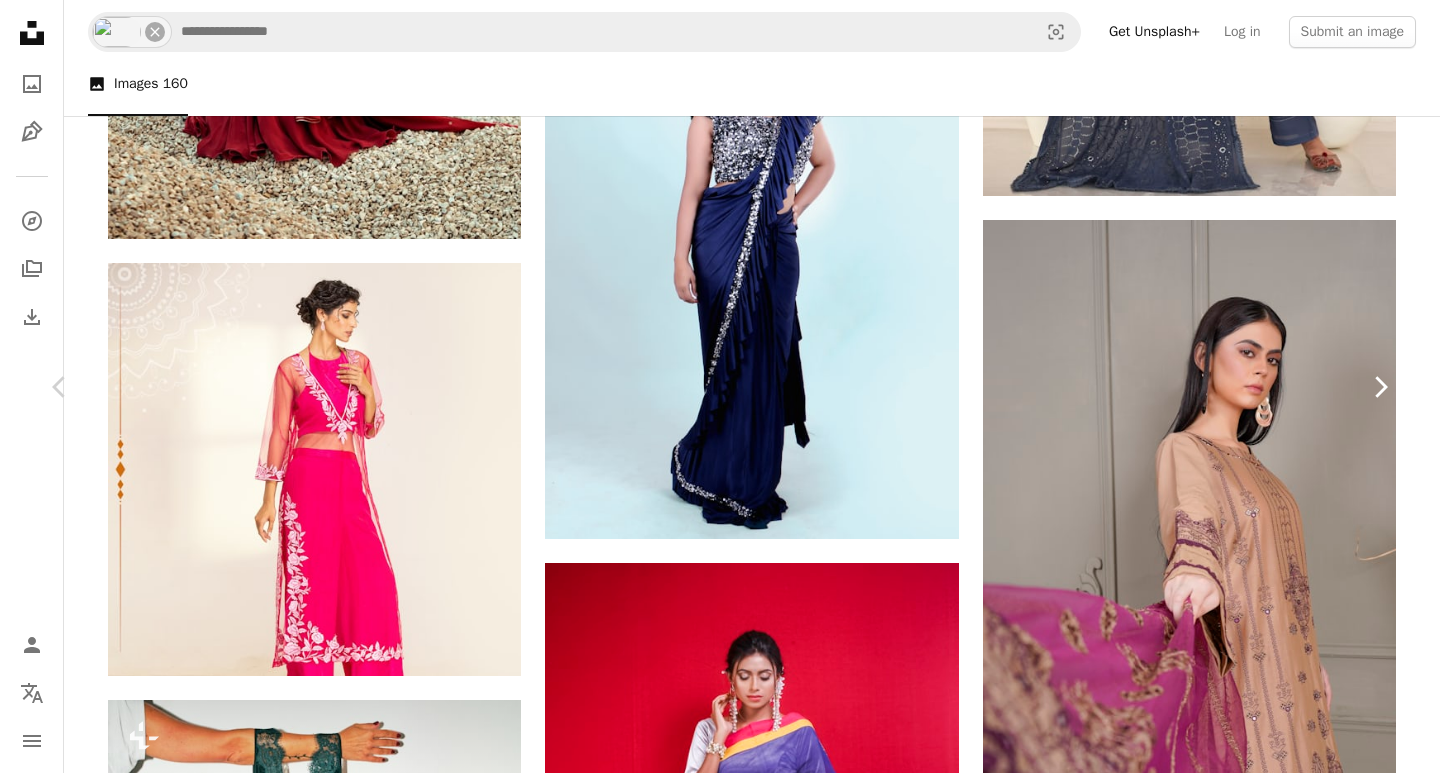 click on "Chevron right" at bounding box center [1380, 387] 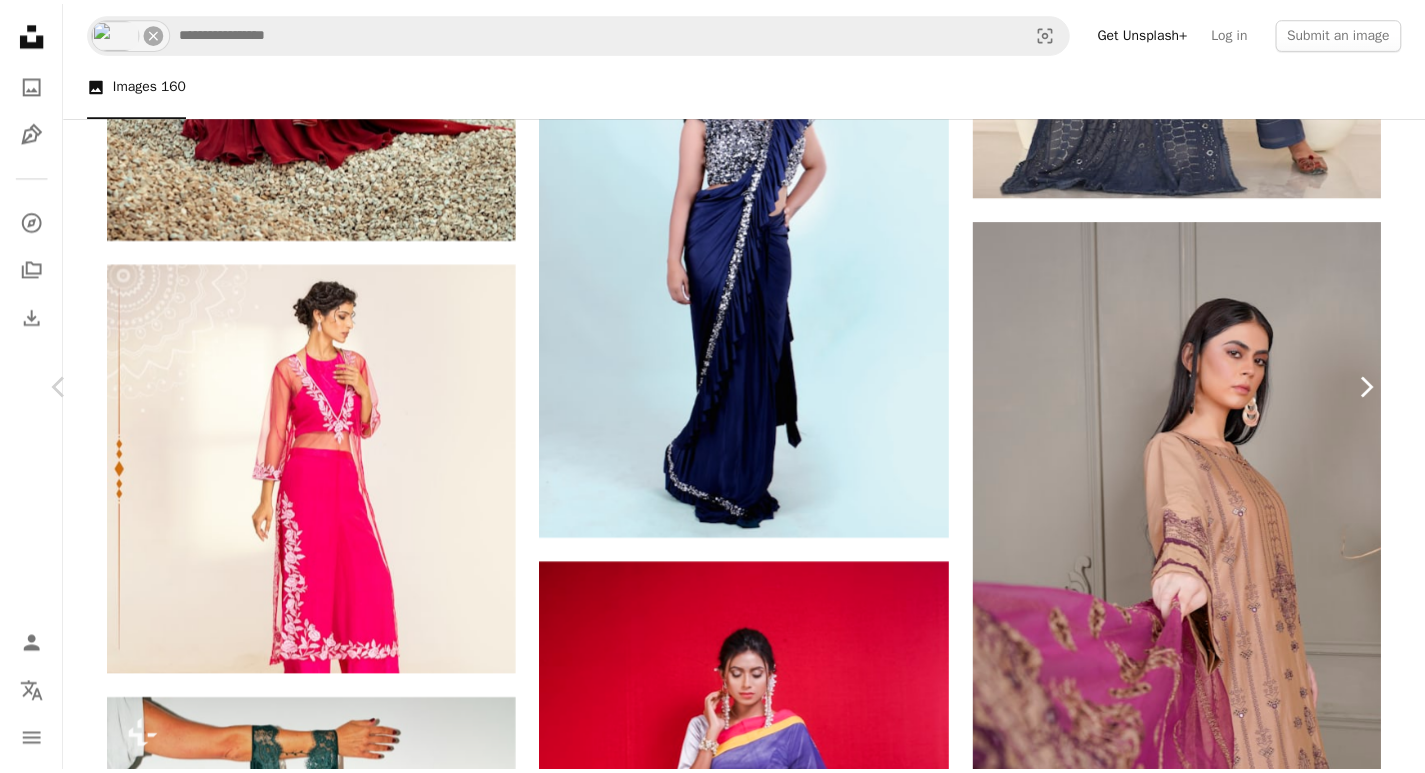 scroll, scrollTop: 0, scrollLeft: 0, axis: both 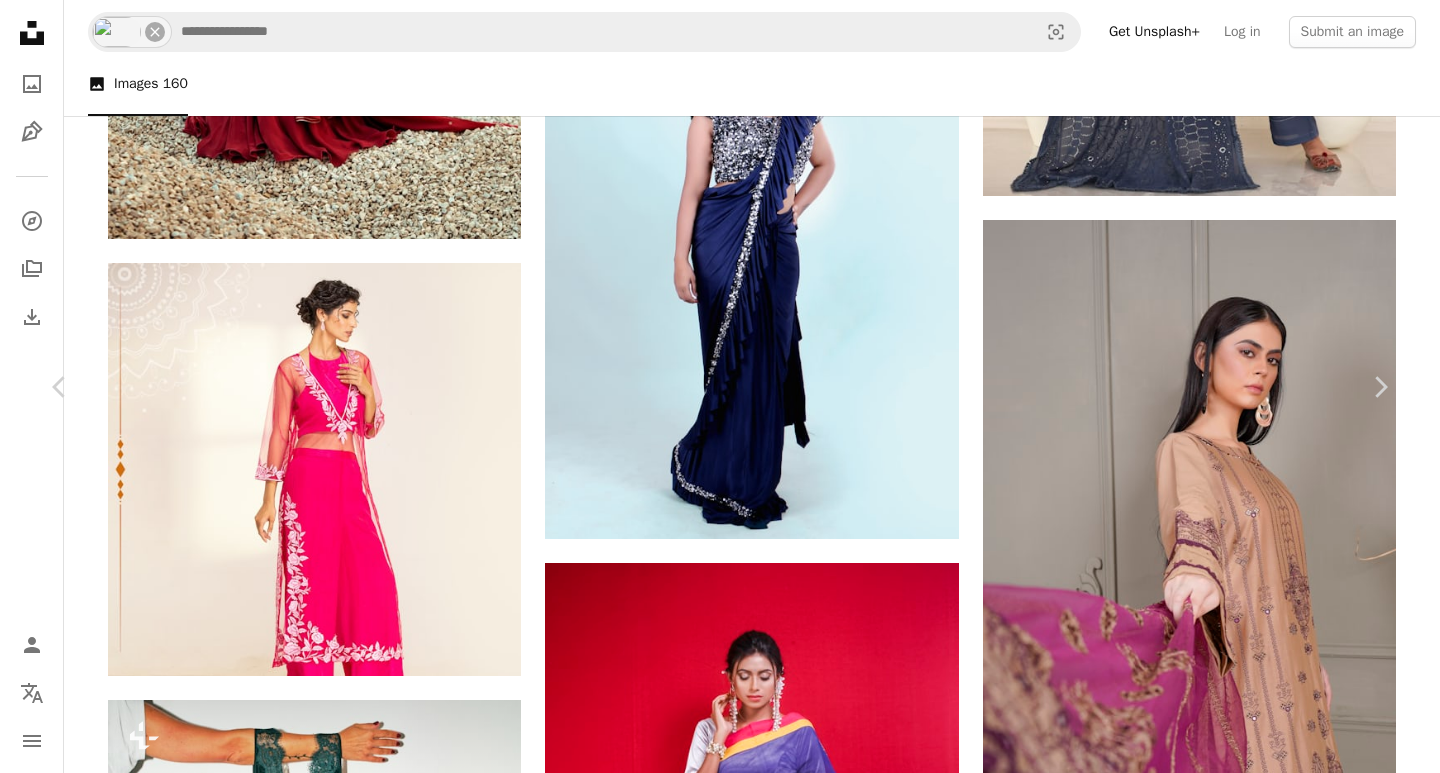 click on "Say thanks! Give a shoutout to  [FIRST] [LAST]  on social or copy the text below to attribute. Photo by  [FIRST] [LAST]  on  Unsplash" at bounding box center [720, 20083] 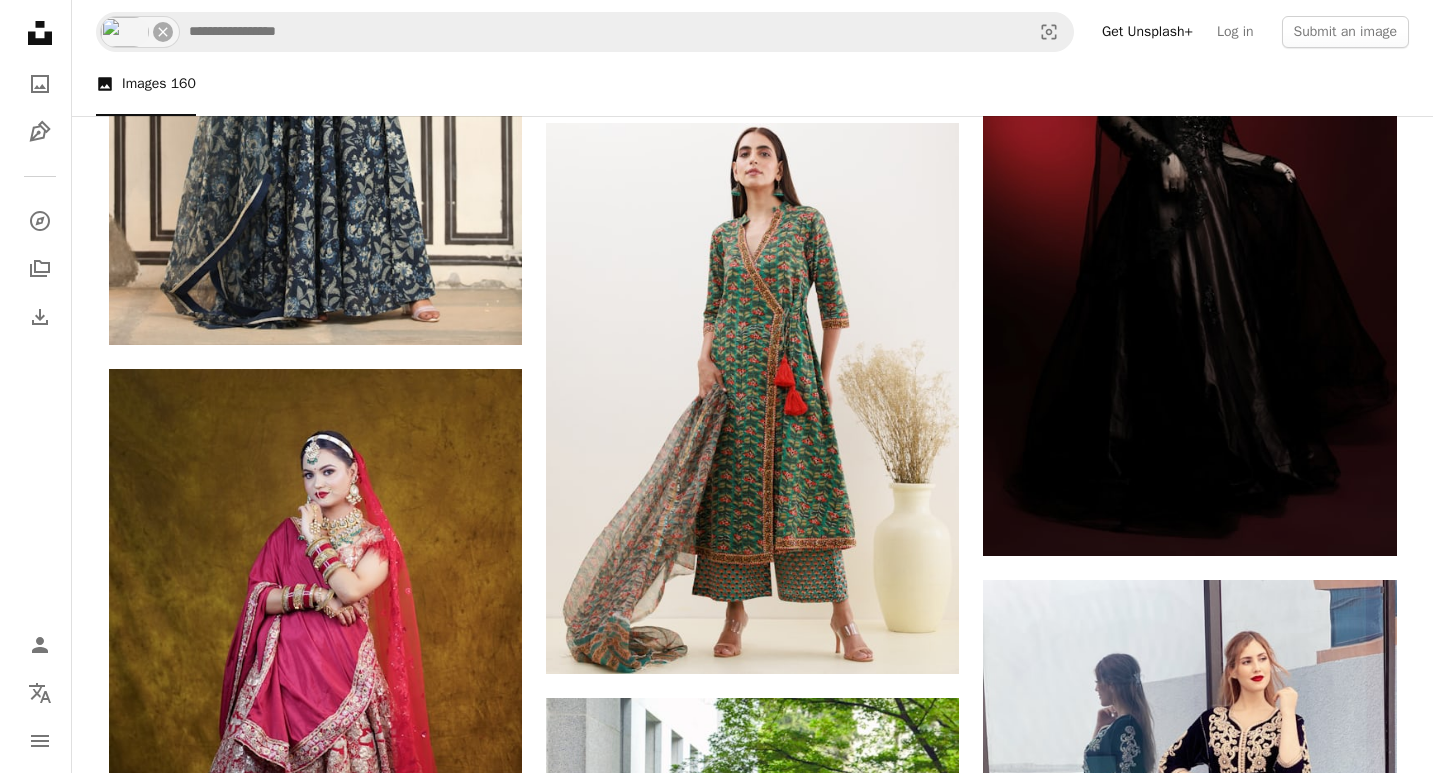 scroll, scrollTop: 7732, scrollLeft: 0, axis: vertical 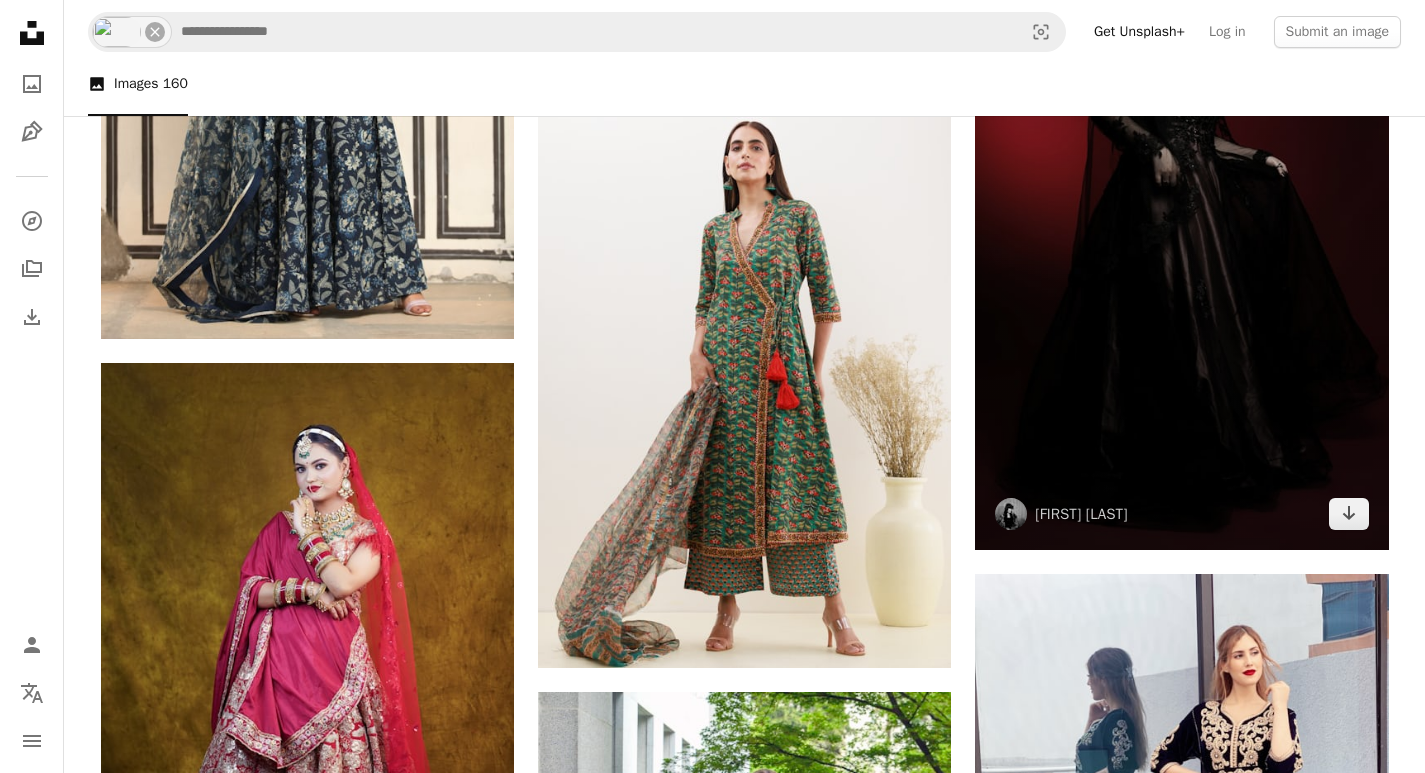 click at bounding box center (1181, 240) 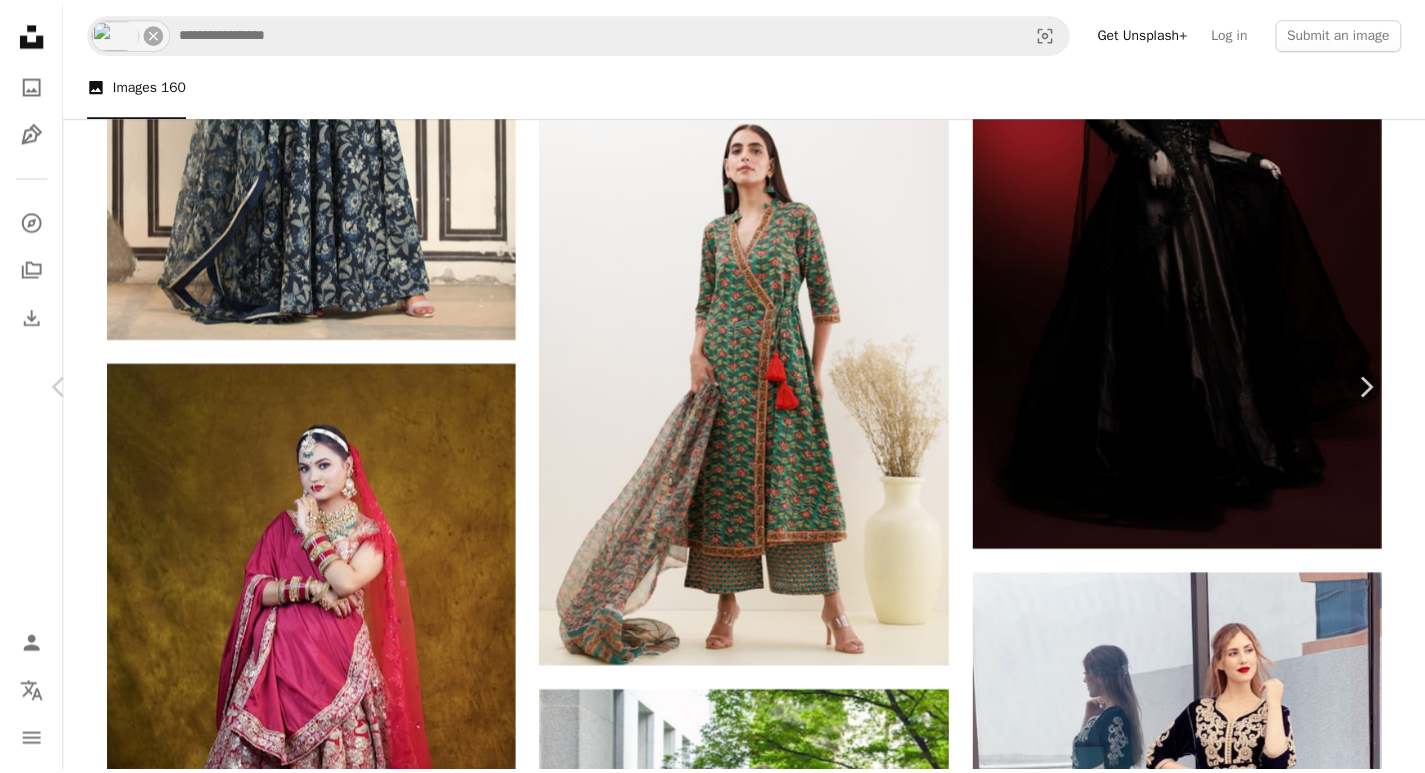 scroll, scrollTop: 8619, scrollLeft: 0, axis: vertical 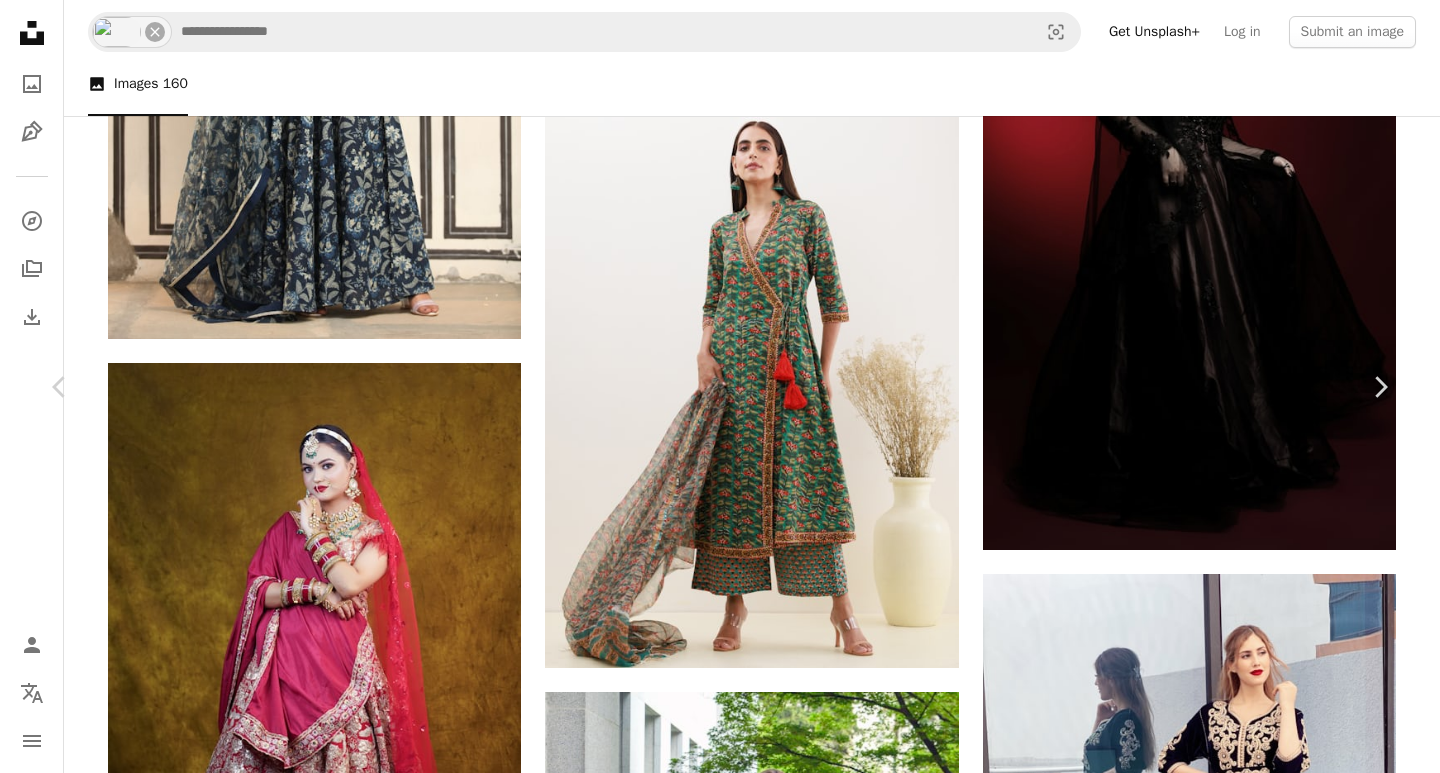 click on "An X shape Chevron left Chevron right [PERSON] [PERSON] A heart A plus sign Edit image   Plus sign for Unsplash+ Download free Chevron down Zoom in Views 63,740 Downloads 136 A forward-right arrow Share Info icon Info More Actions [PERSON] Calendar outlined Published on  July 9, 2024 Safety Free to use under the  Unsplash License witch gothic queen persephone woman portrait human fashion photo face female adult photography dress brown lady head wedding gown gown Creative Commons images Browse premium related images on iStock  |  Save 20% with code UNSPLASH20 View more on iStock  ↗ Related images A heart A plus sign [PERSON] Arrow pointing down Plus sign for Unsplash+ A heart A plus sign [PERSON] For  Unsplash+ A lock   Download Plus sign for Unsplash+ A heart A plus sign [PERSON] For  Unsplash+ A lock   Download A heart A plus sign [PERSON] Available for hire A checkmark inside of a circle Arrow pointing down A heart A plus sign [PERSON] Arrow pointing down A heart" at bounding box center [720, 17883] 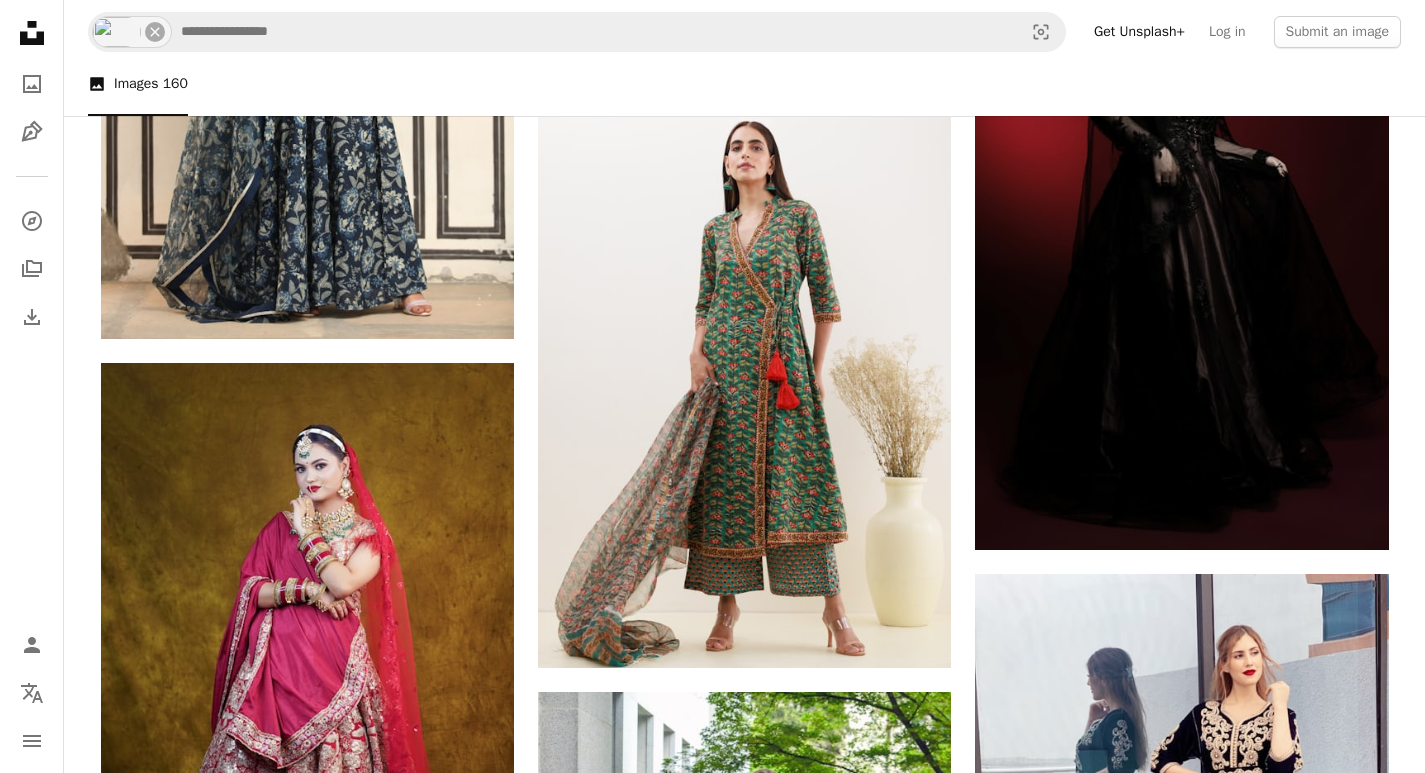 click on "Unsplash logo Unsplash Home" 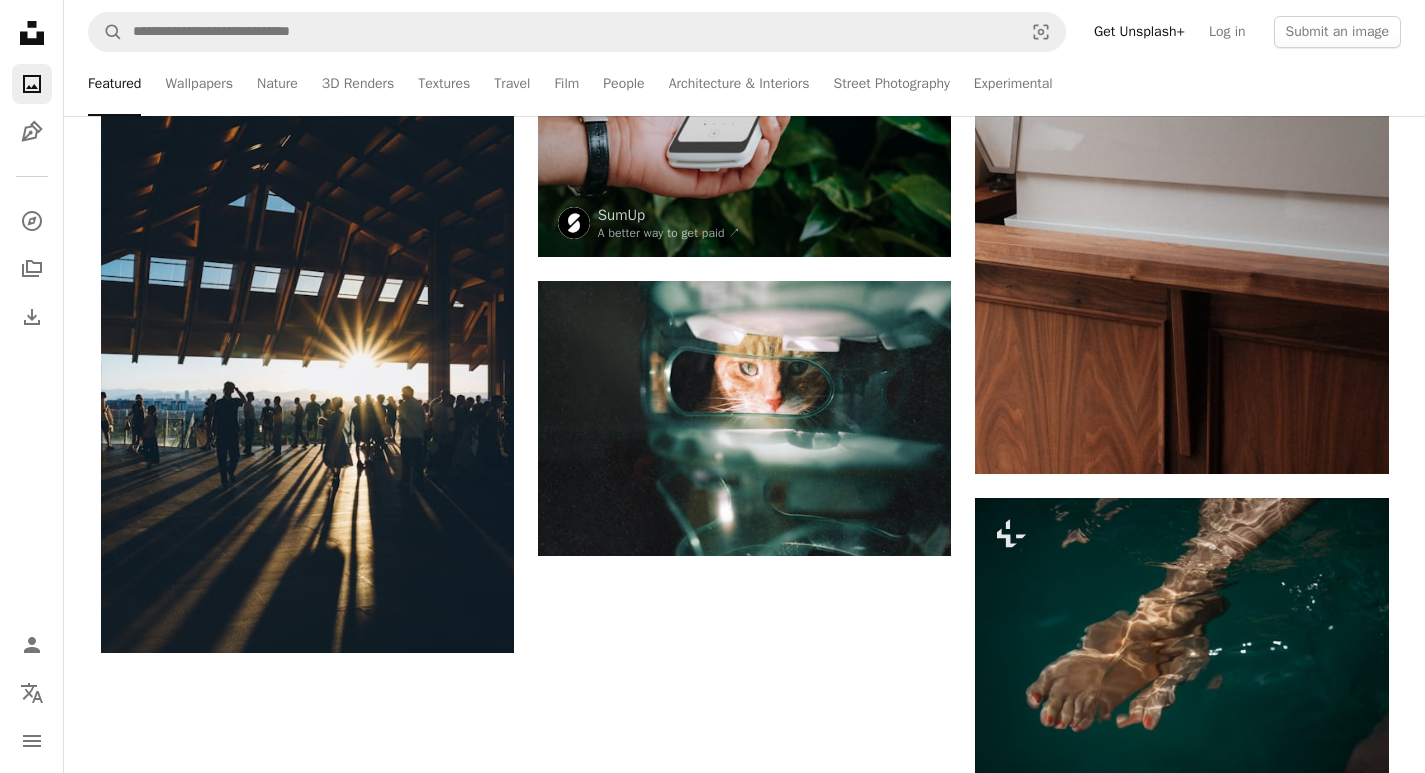scroll, scrollTop: 0, scrollLeft: 0, axis: both 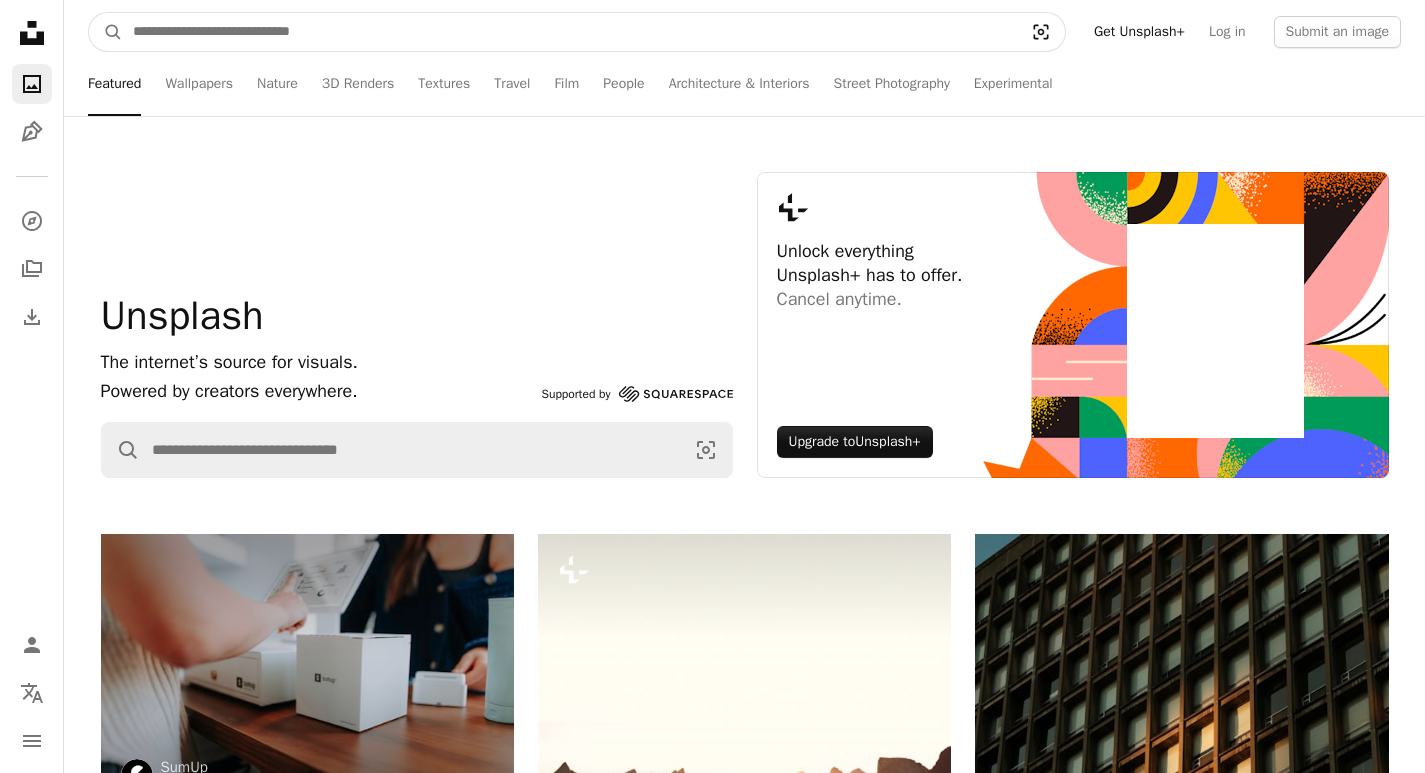 click on "Visual search" 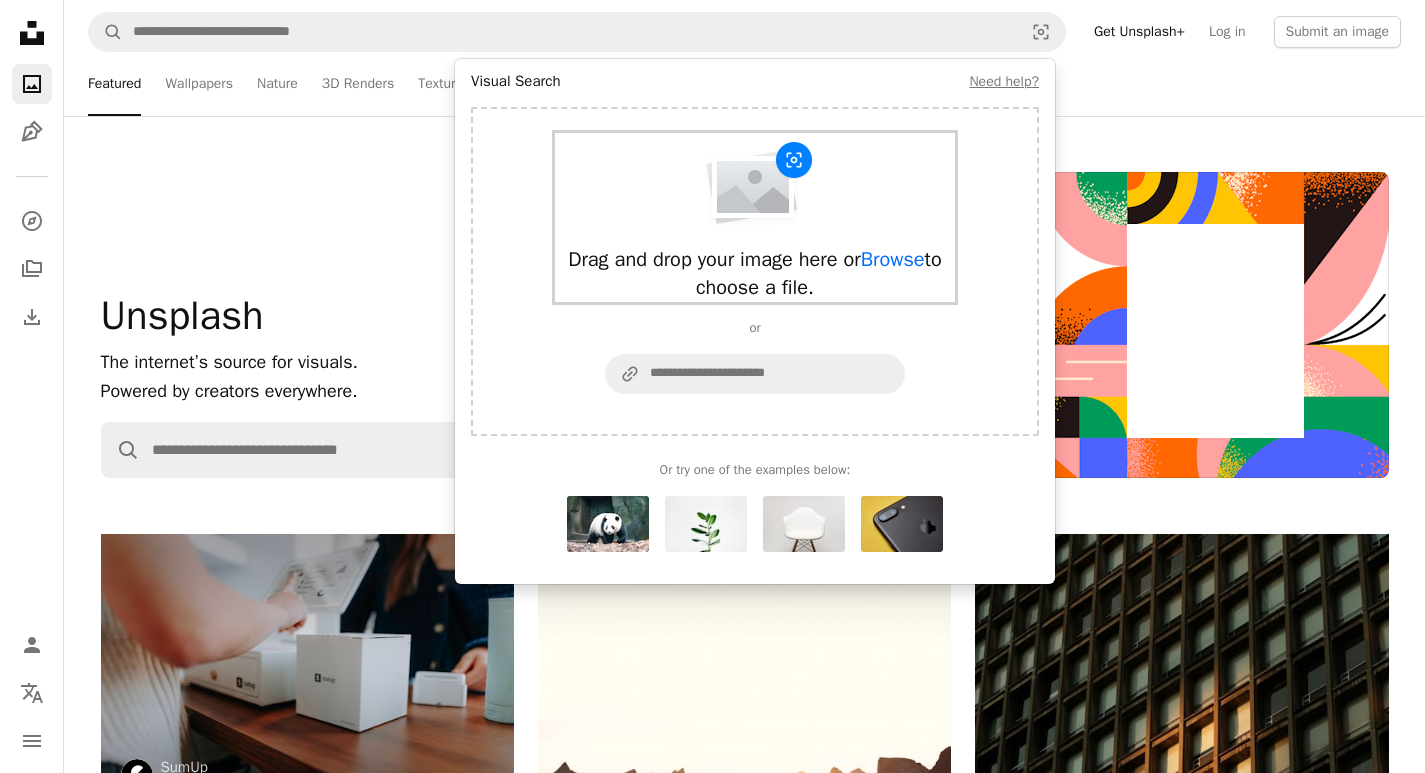 click at bounding box center (755, 185) 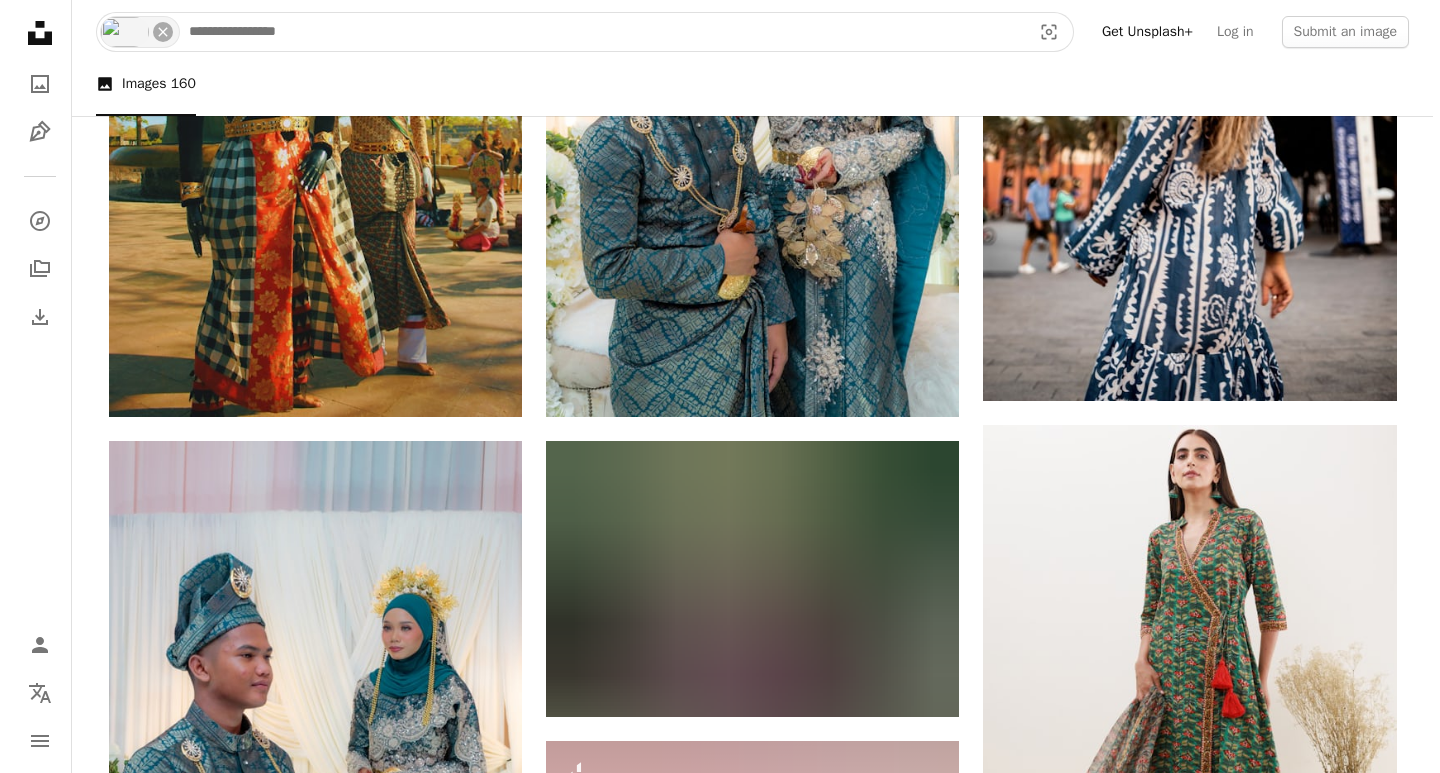 scroll, scrollTop: 364, scrollLeft: 0, axis: vertical 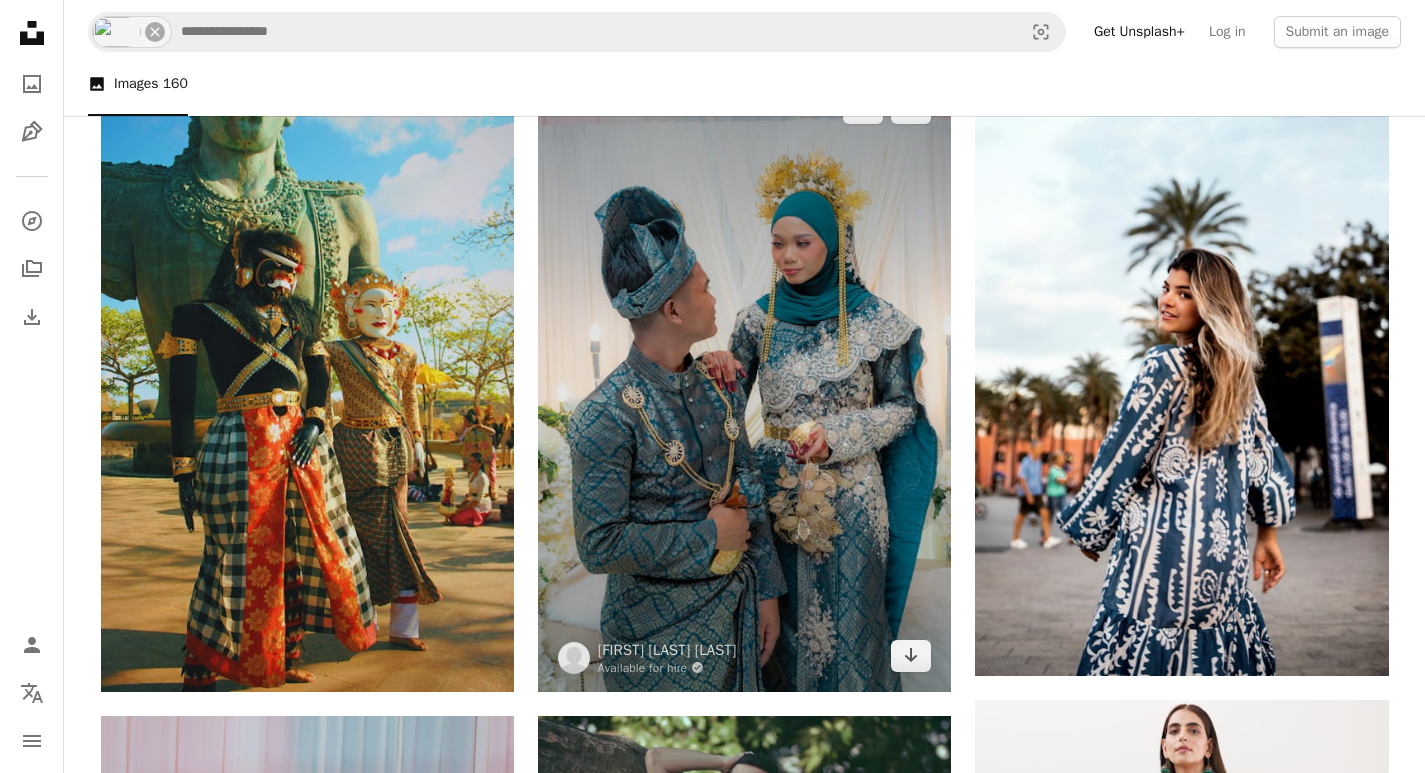 click at bounding box center [744, 382] 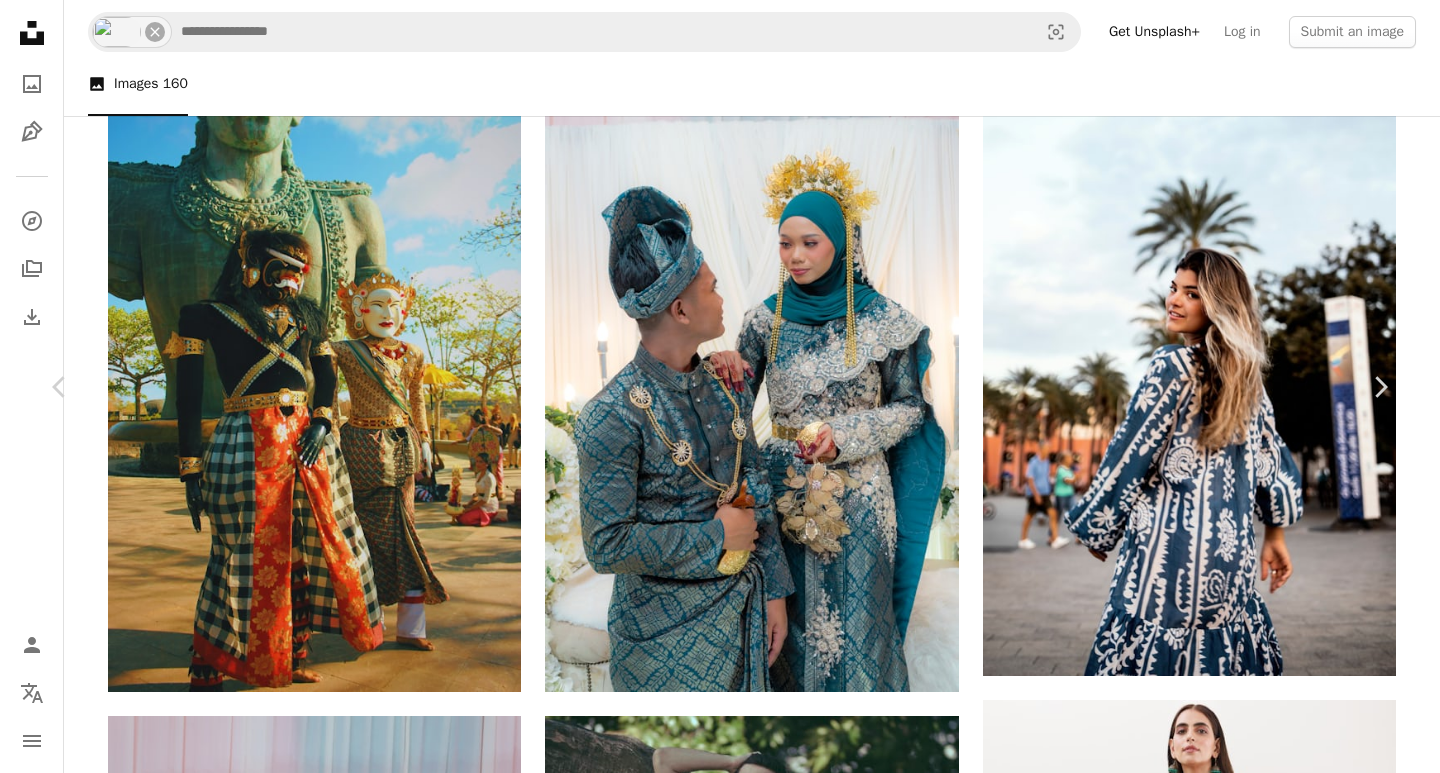 scroll, scrollTop: 2937, scrollLeft: 0, axis: vertical 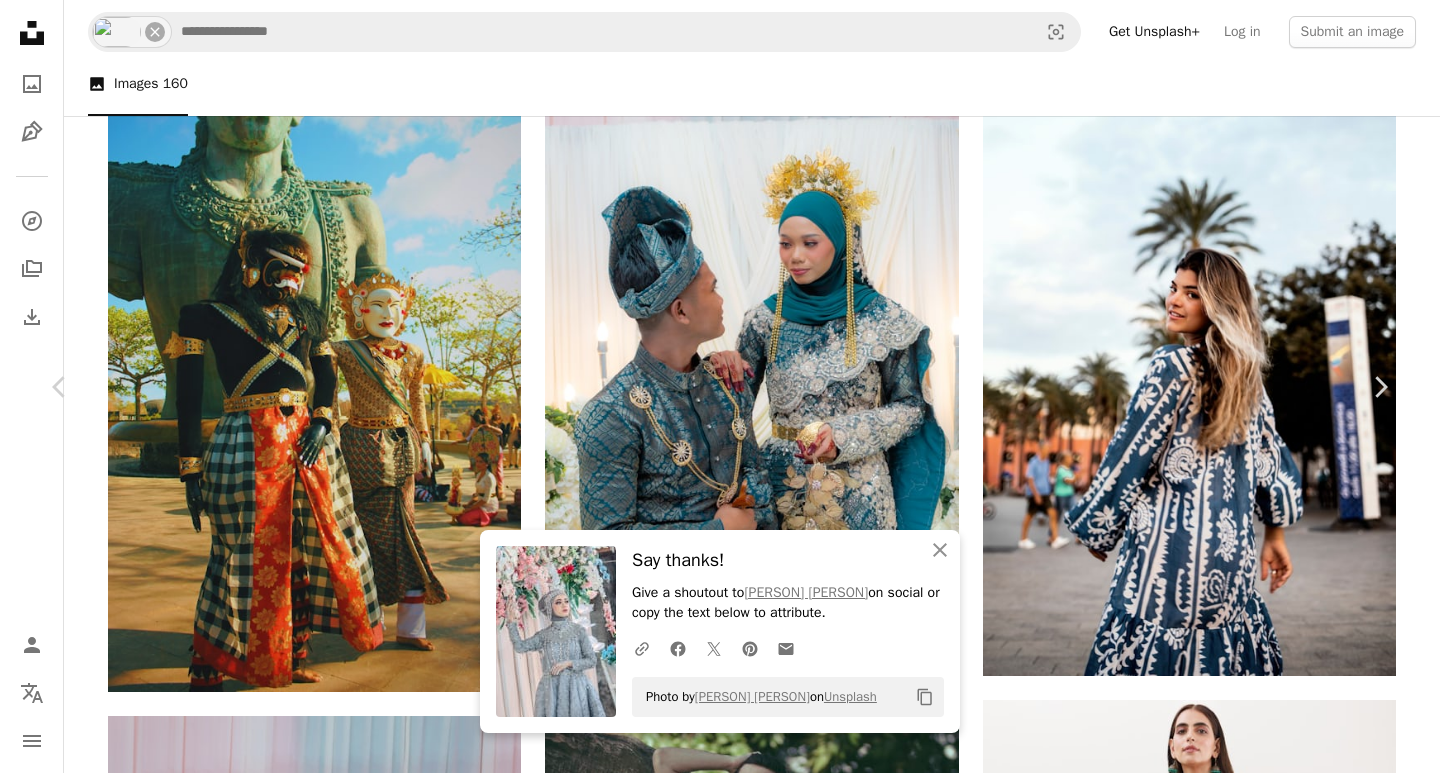click on "Download free" at bounding box center [1191, 6647] 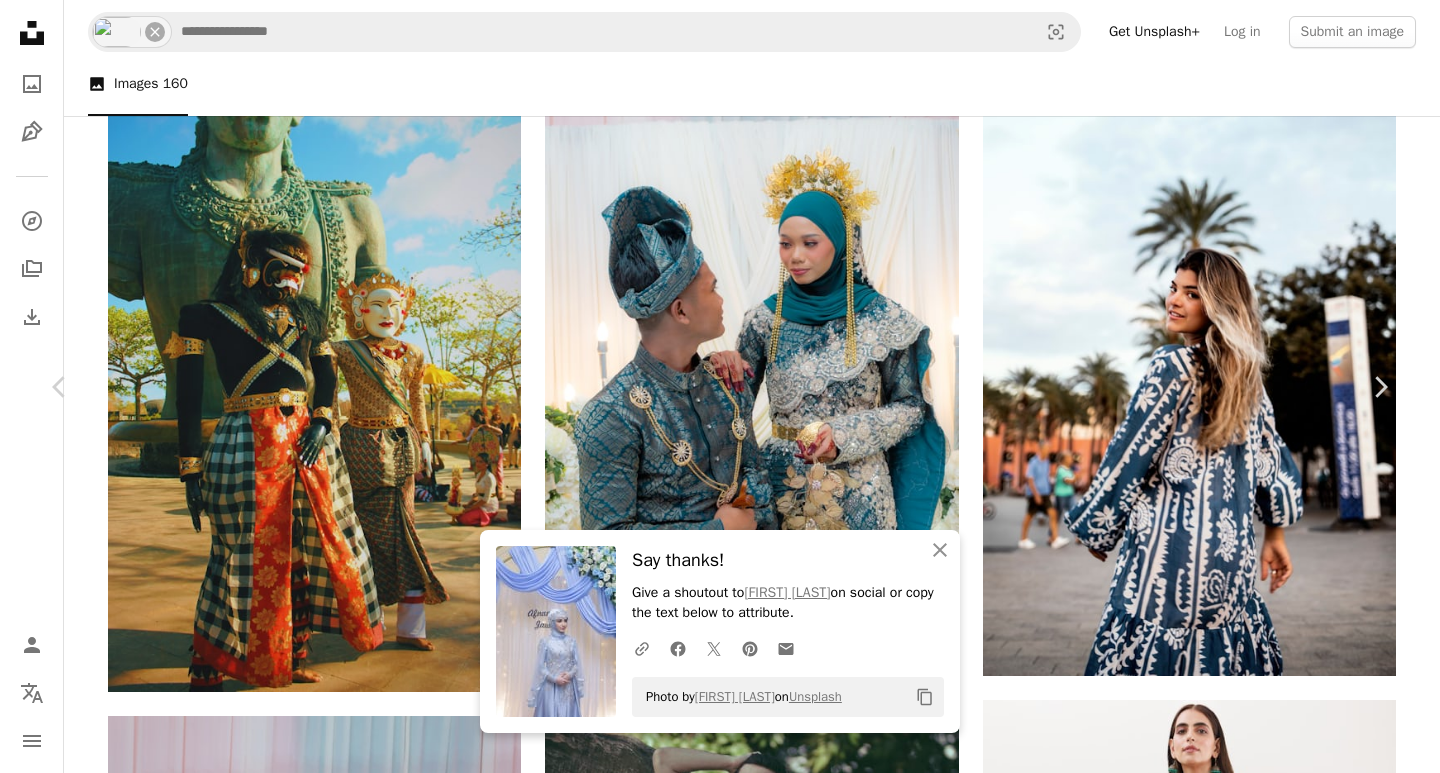 scroll, scrollTop: 3639, scrollLeft: 0, axis: vertical 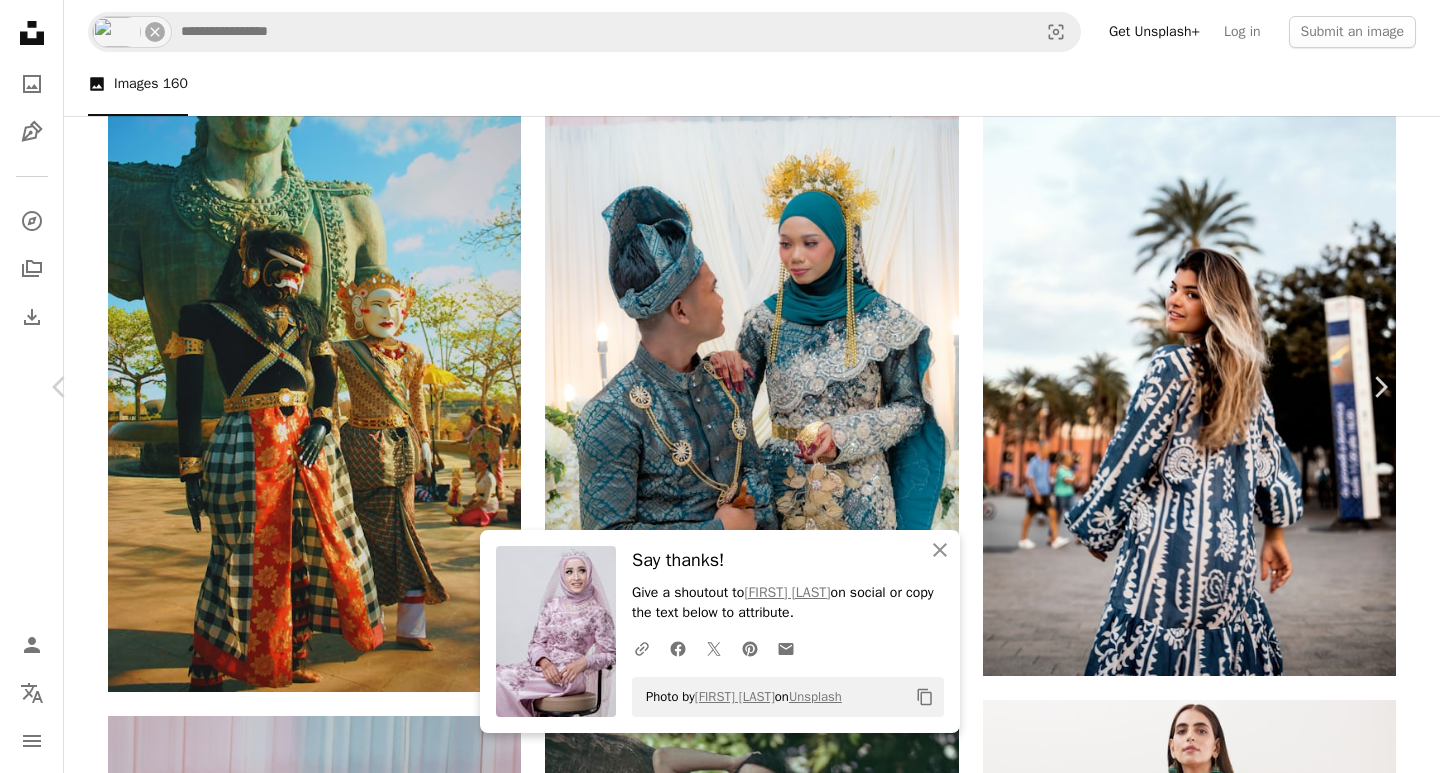 click at bounding box center (712, 6789) 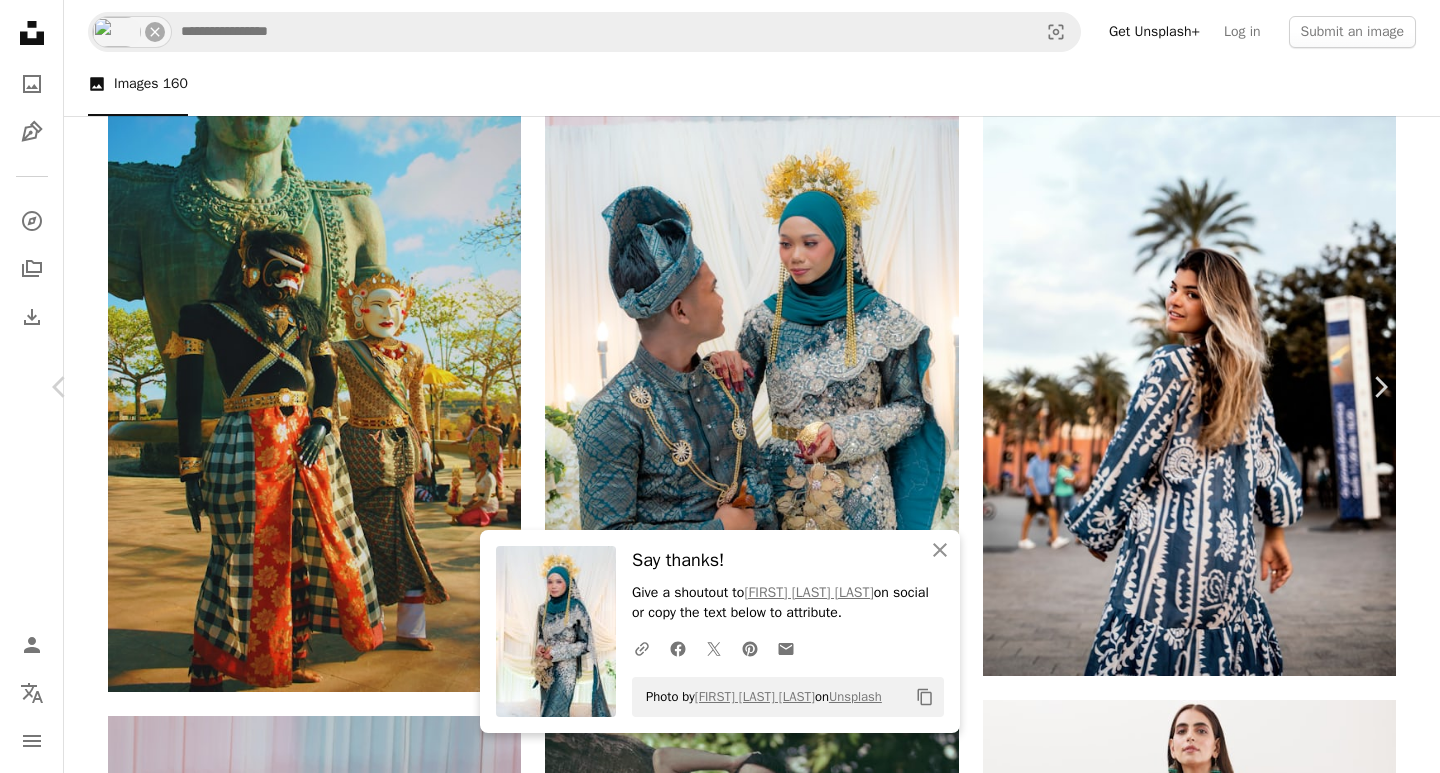 scroll, scrollTop: 7103, scrollLeft: 0, axis: vertical 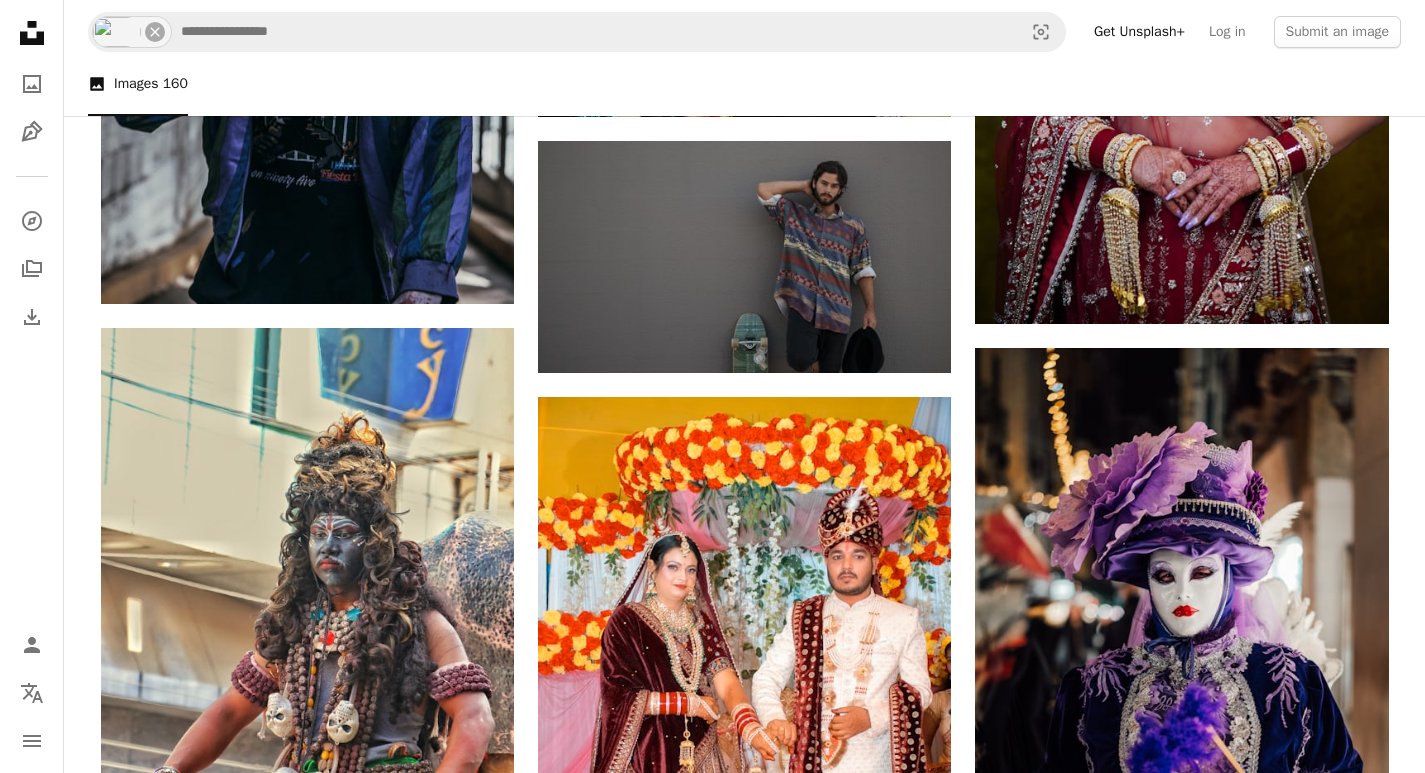 click on "Unsplash logo Unsplash Home" 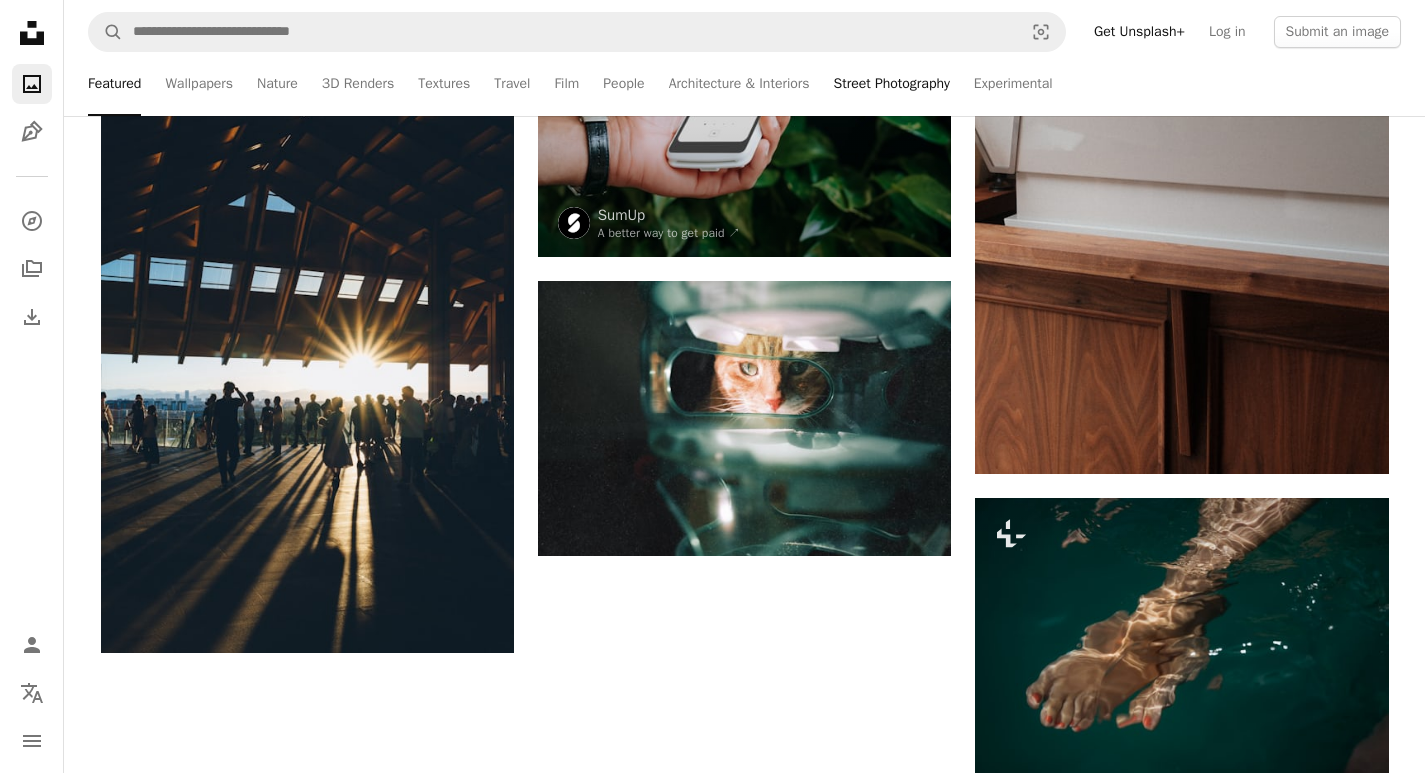 scroll, scrollTop: 0, scrollLeft: 0, axis: both 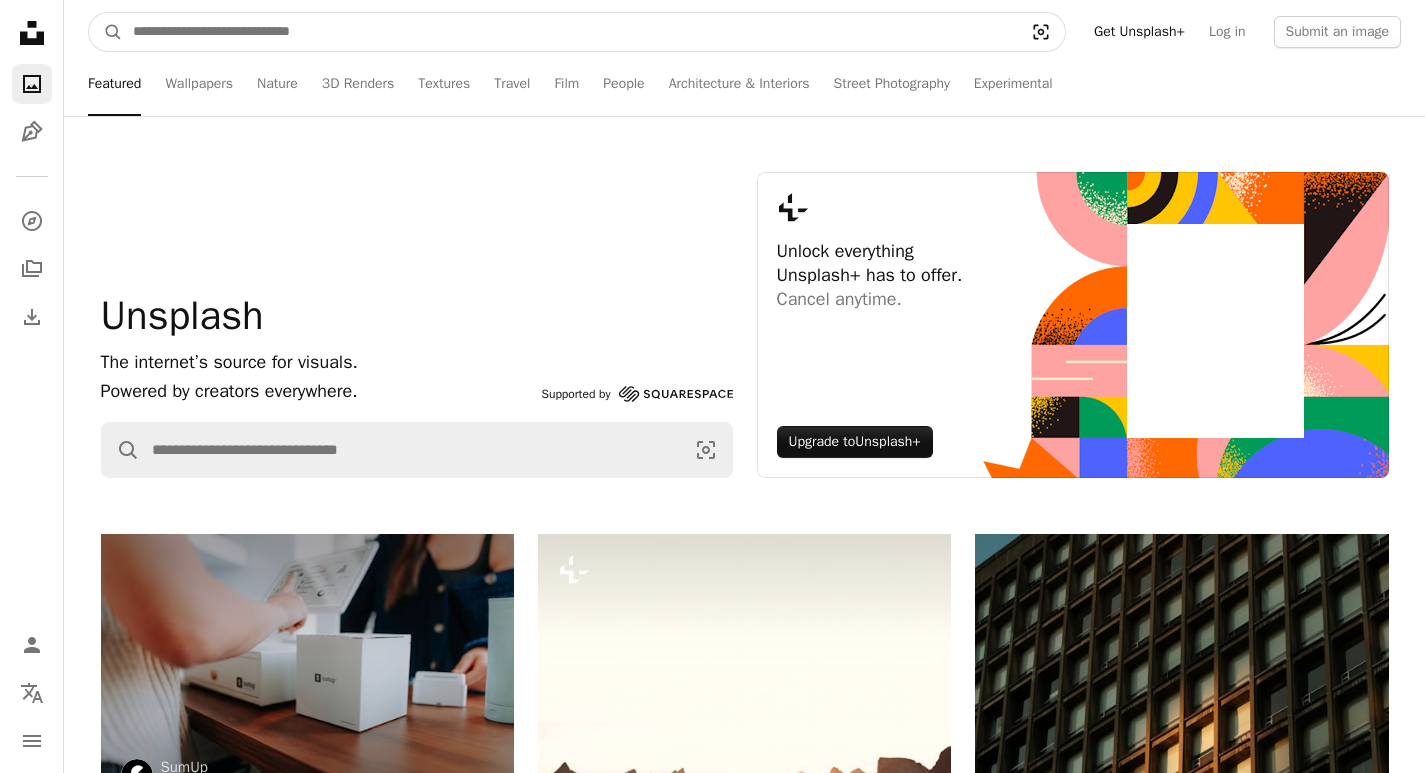 click on "Visual search" 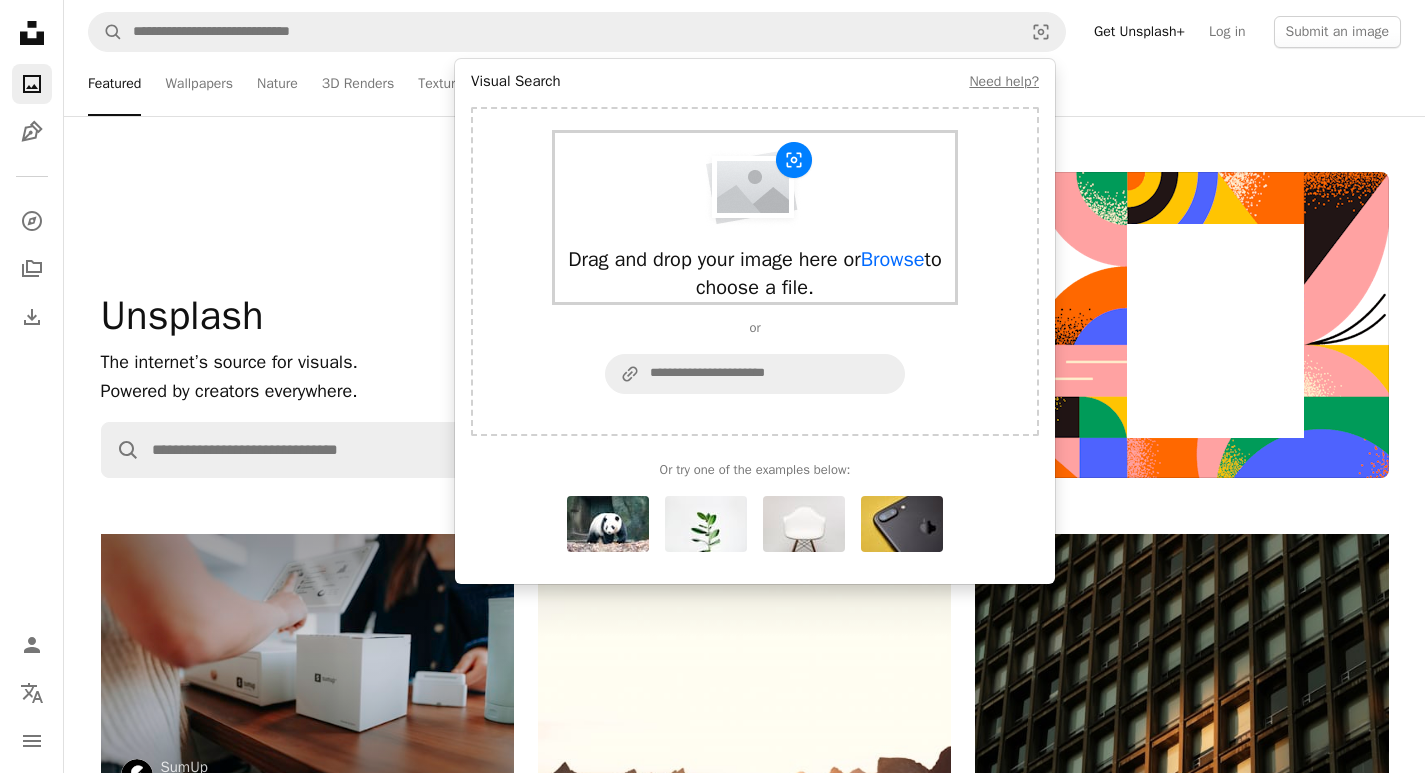 click at bounding box center (755, 185) 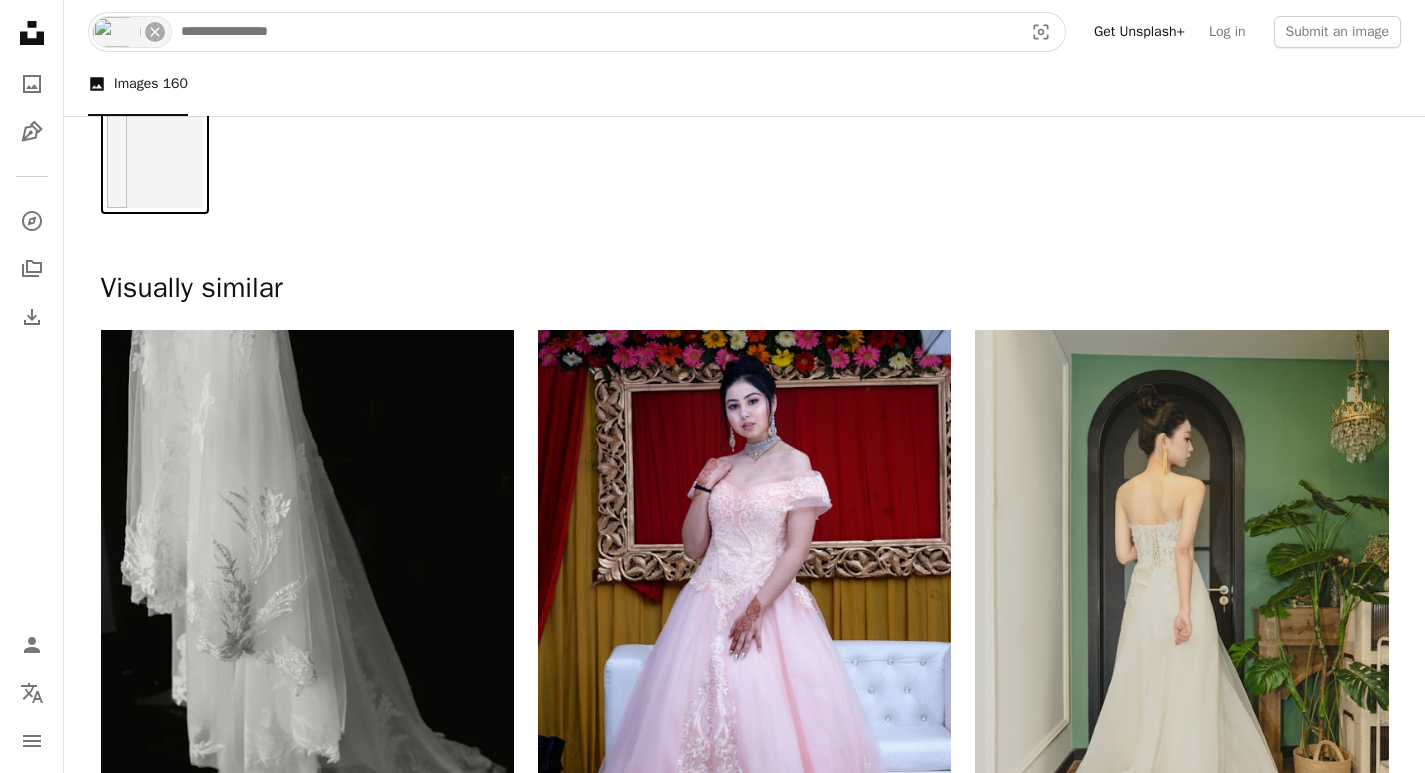 scroll, scrollTop: 0, scrollLeft: 0, axis: both 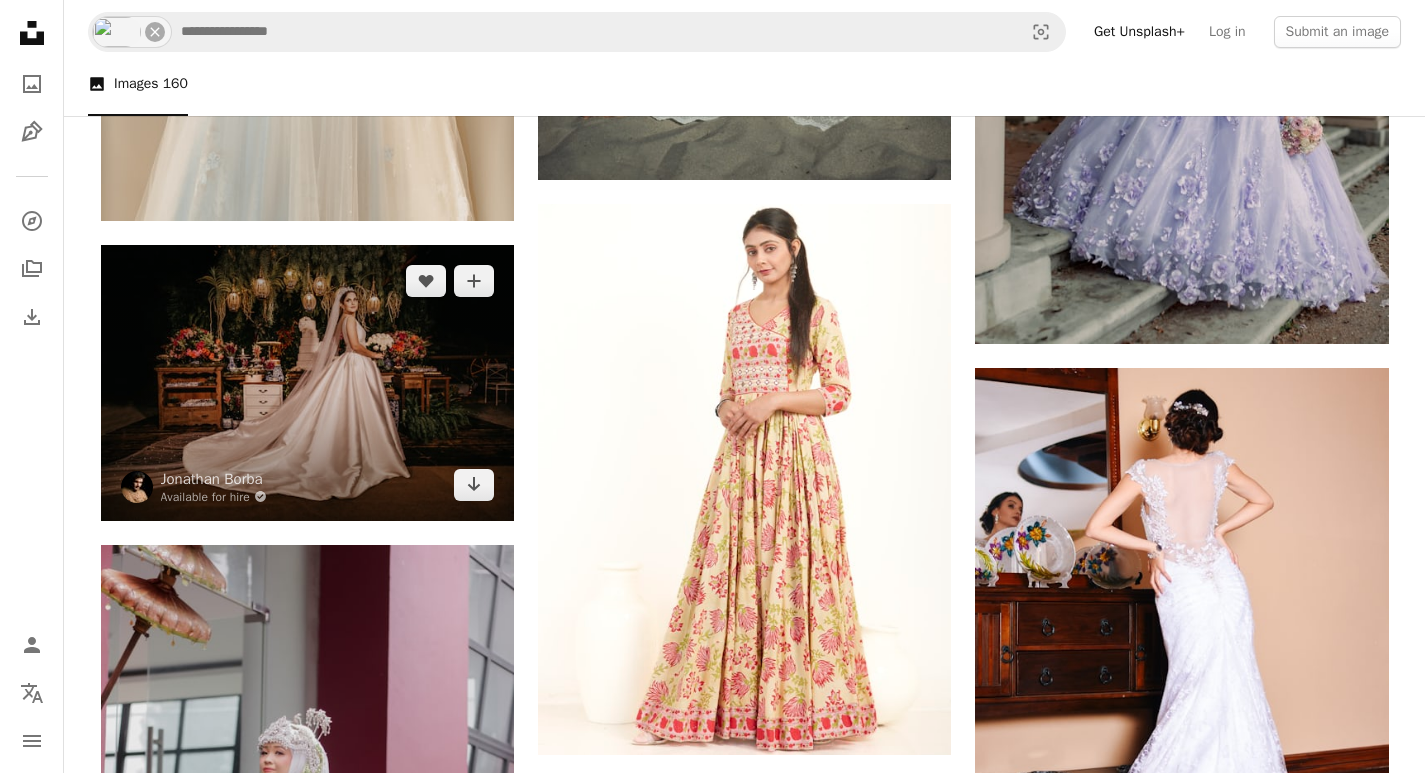 click at bounding box center [307, 382] 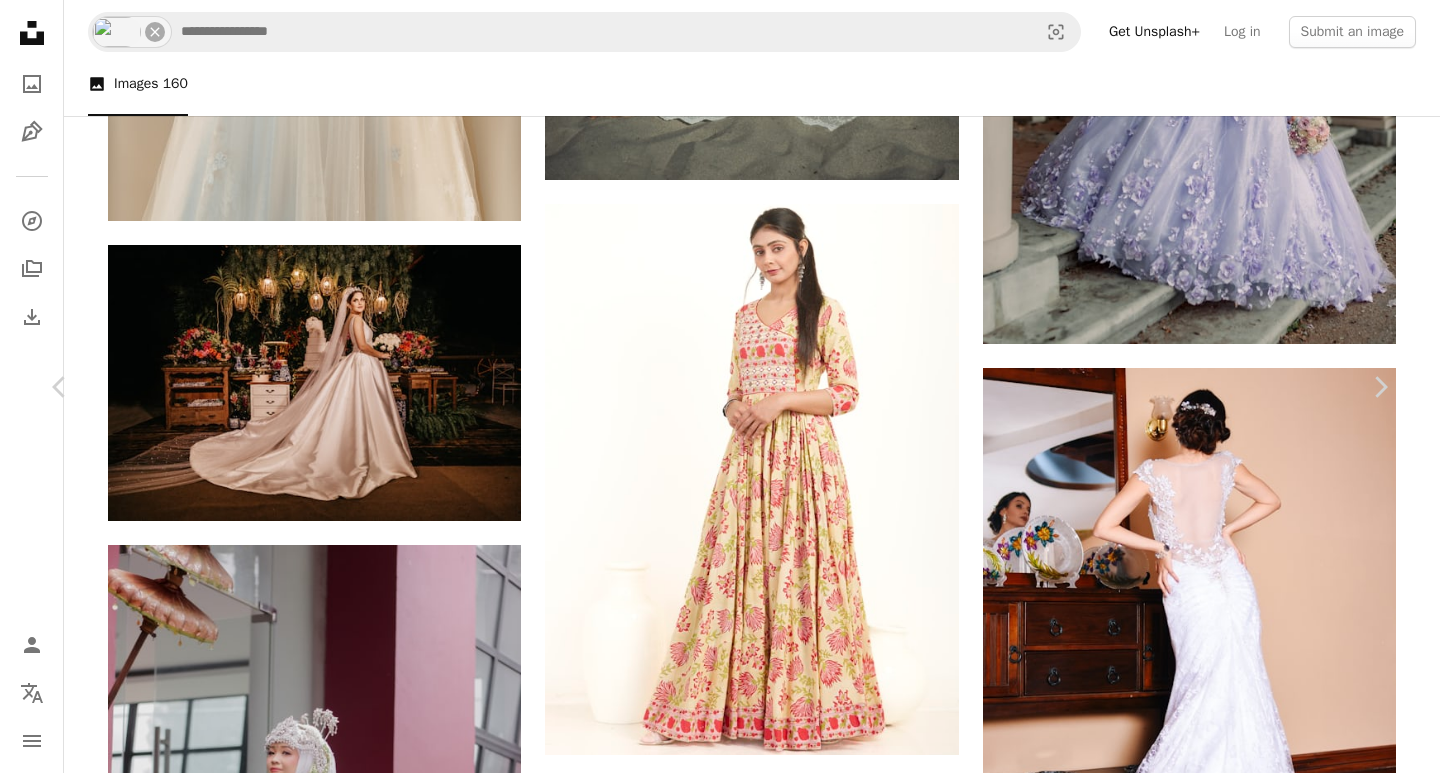 scroll, scrollTop: 2938, scrollLeft: 0, axis: vertical 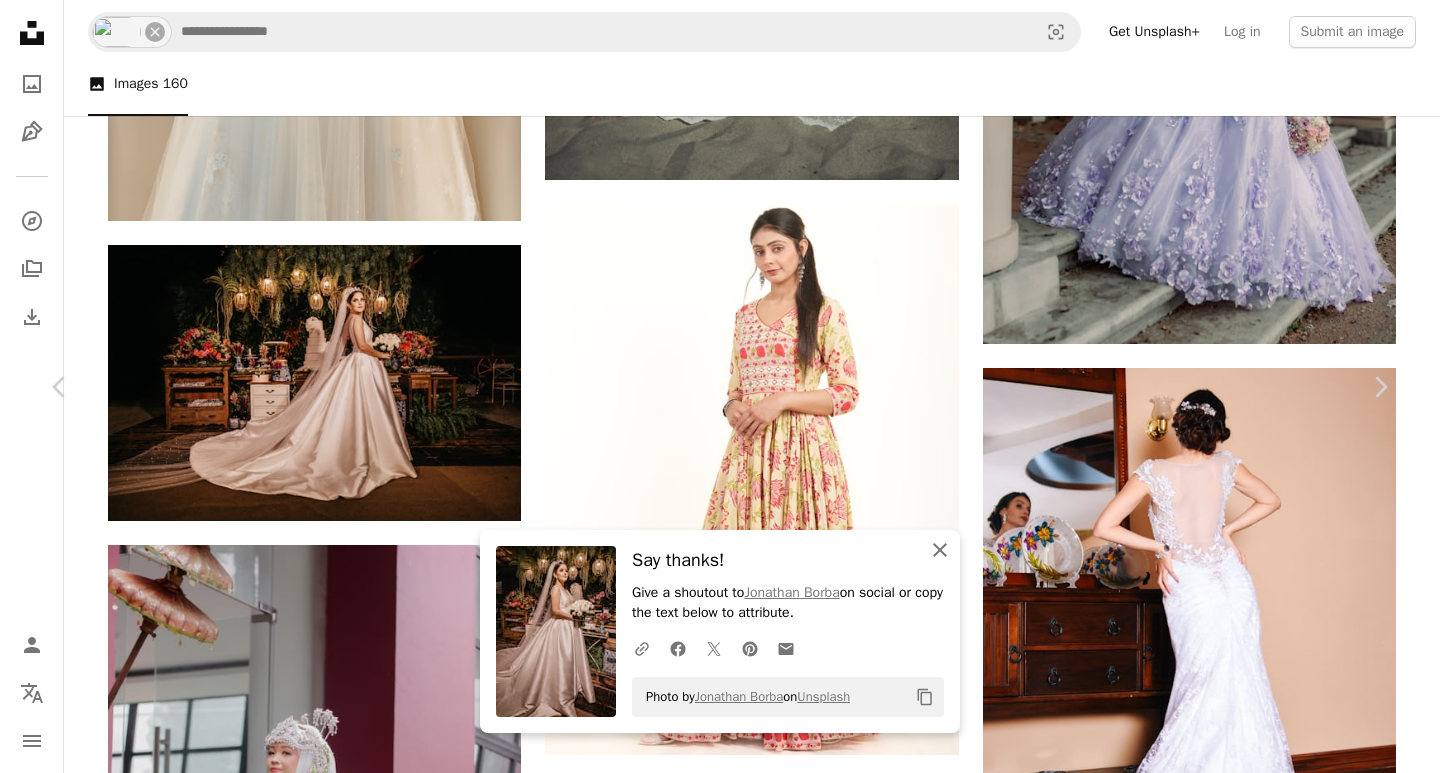 click on "An X shape" 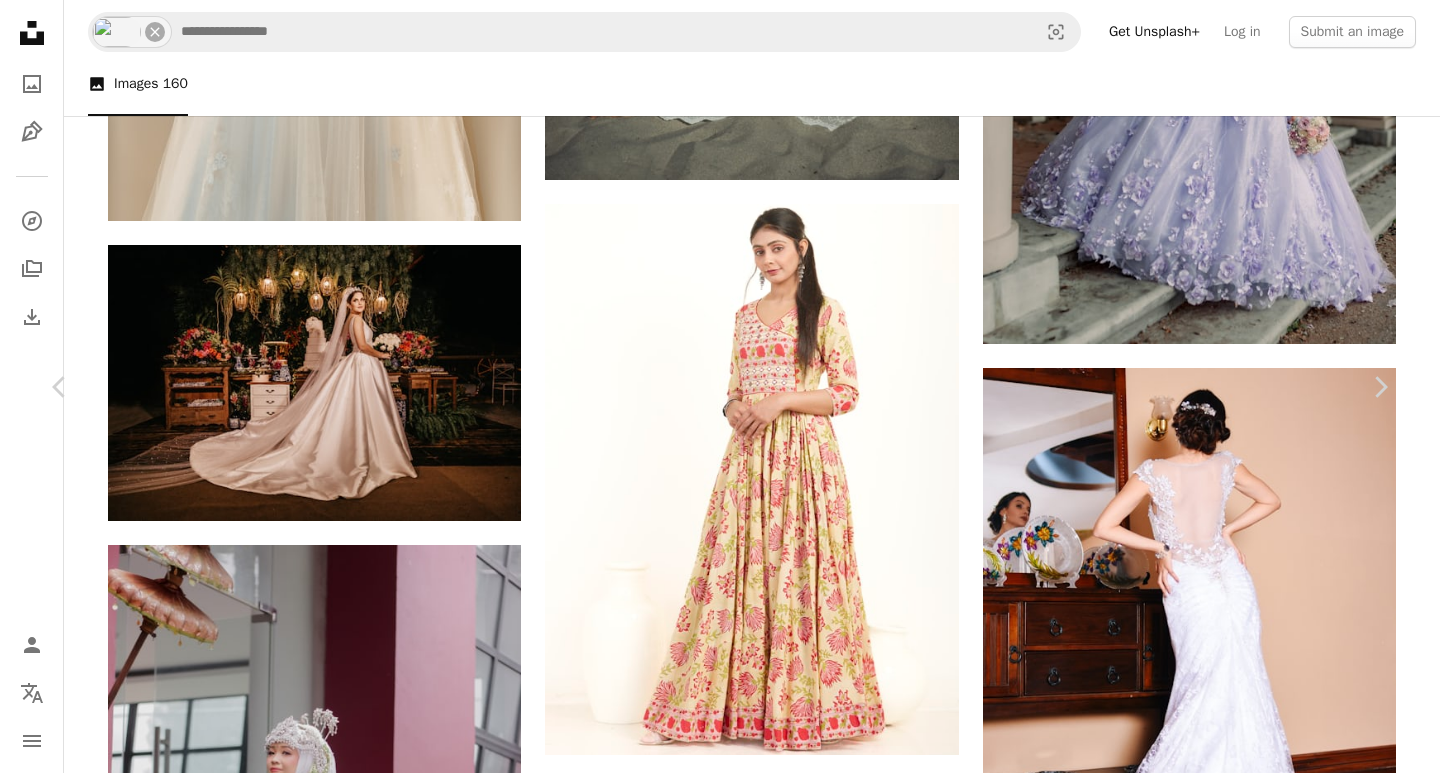 click on "Arrow pointing down" at bounding box center (854, 4231) 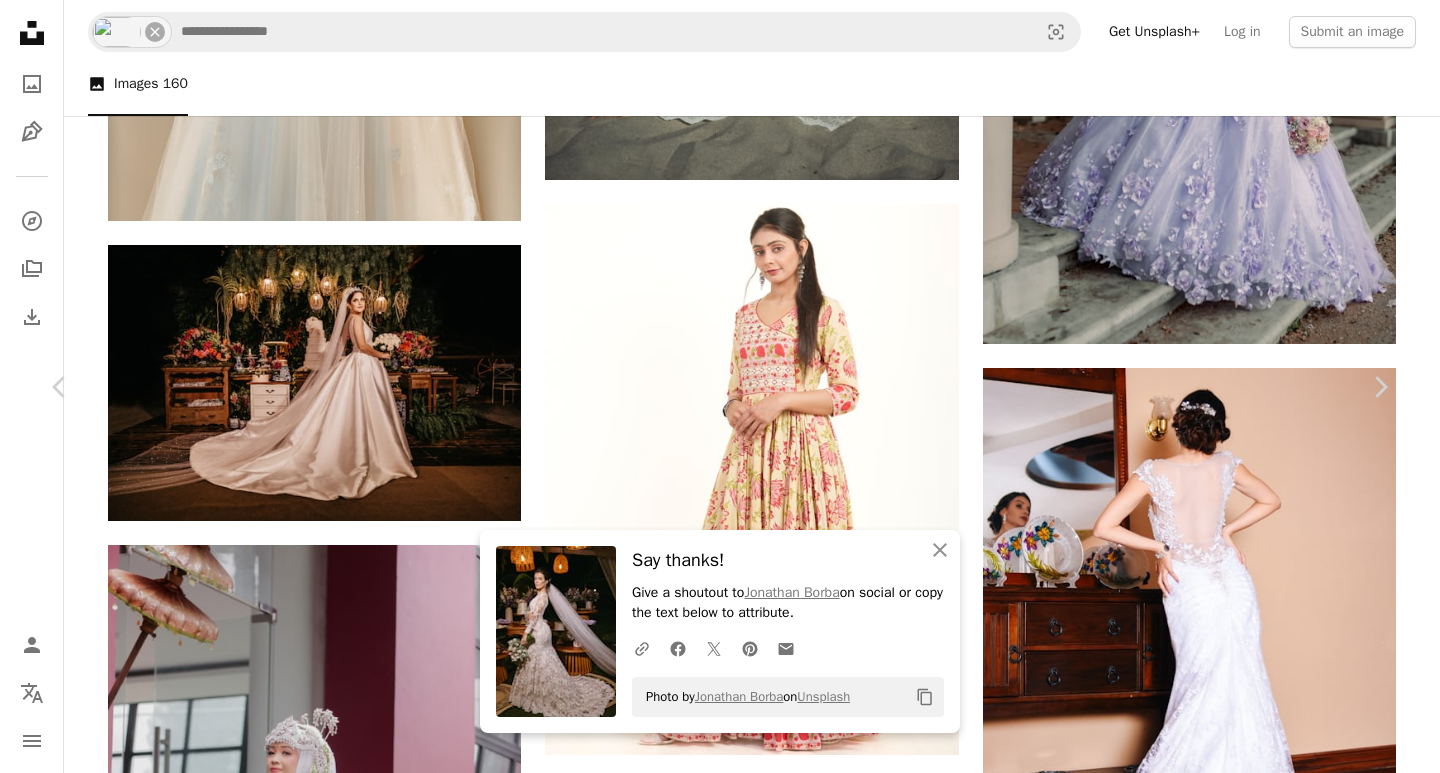 scroll, scrollTop: 4357, scrollLeft: 0, axis: vertical 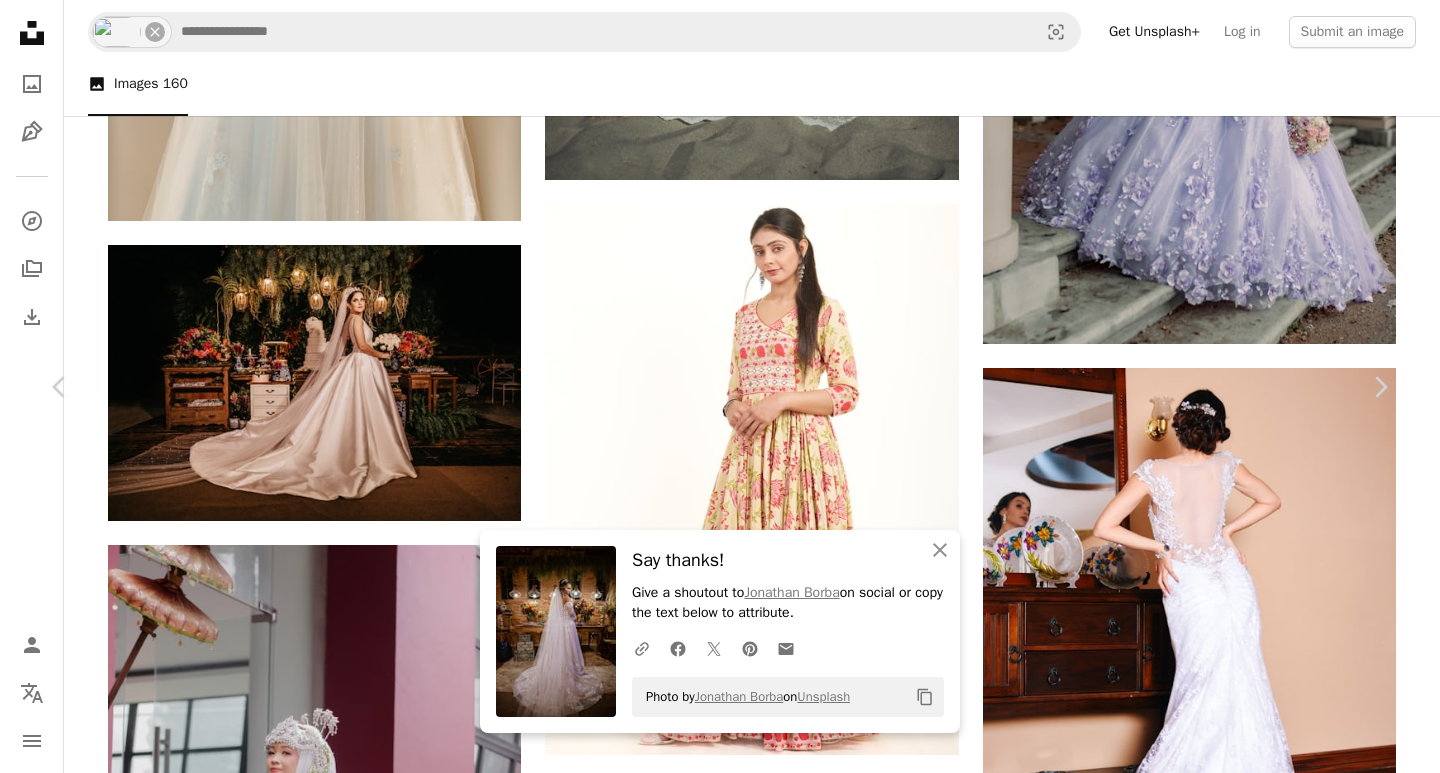 click at bounding box center (712, 3798) 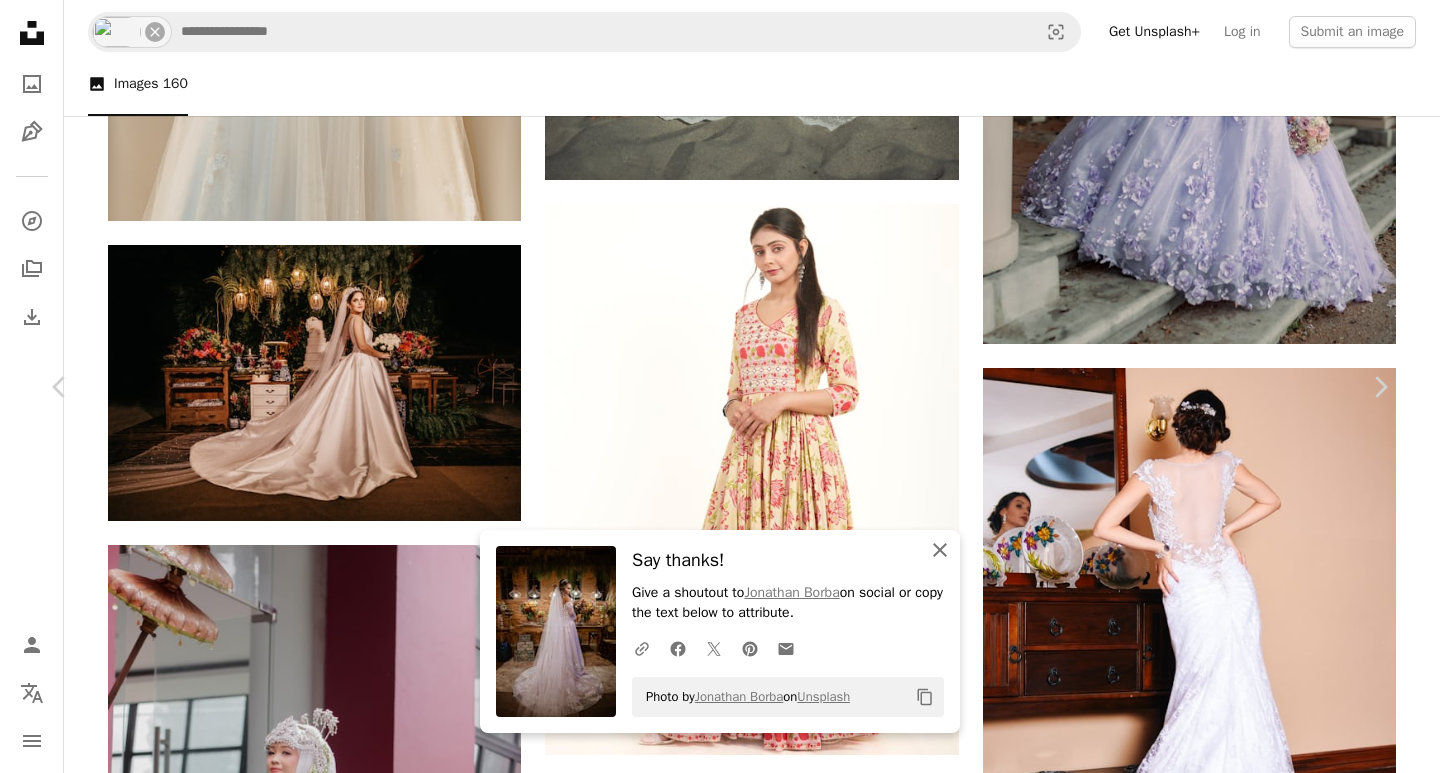 click 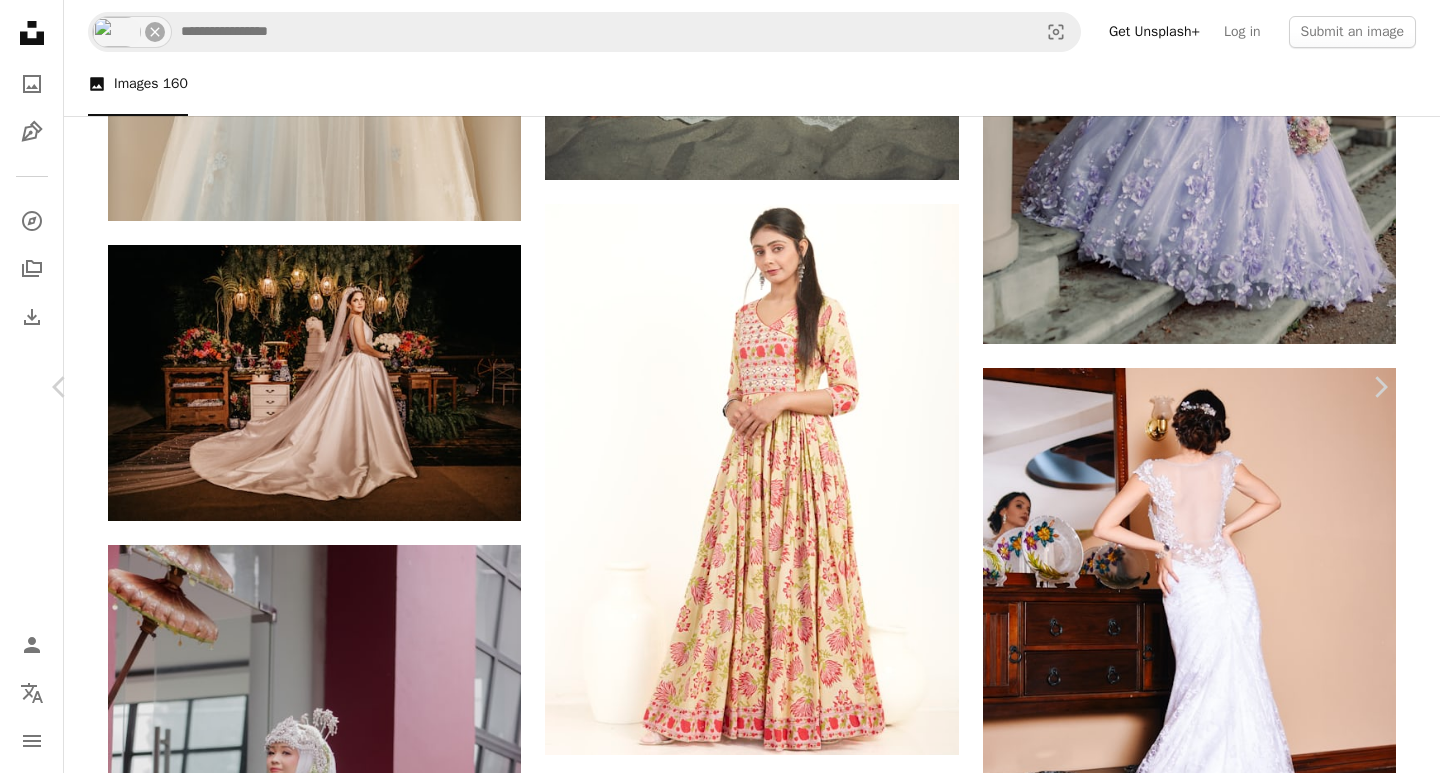 scroll, scrollTop: 4294, scrollLeft: 0, axis: vertical 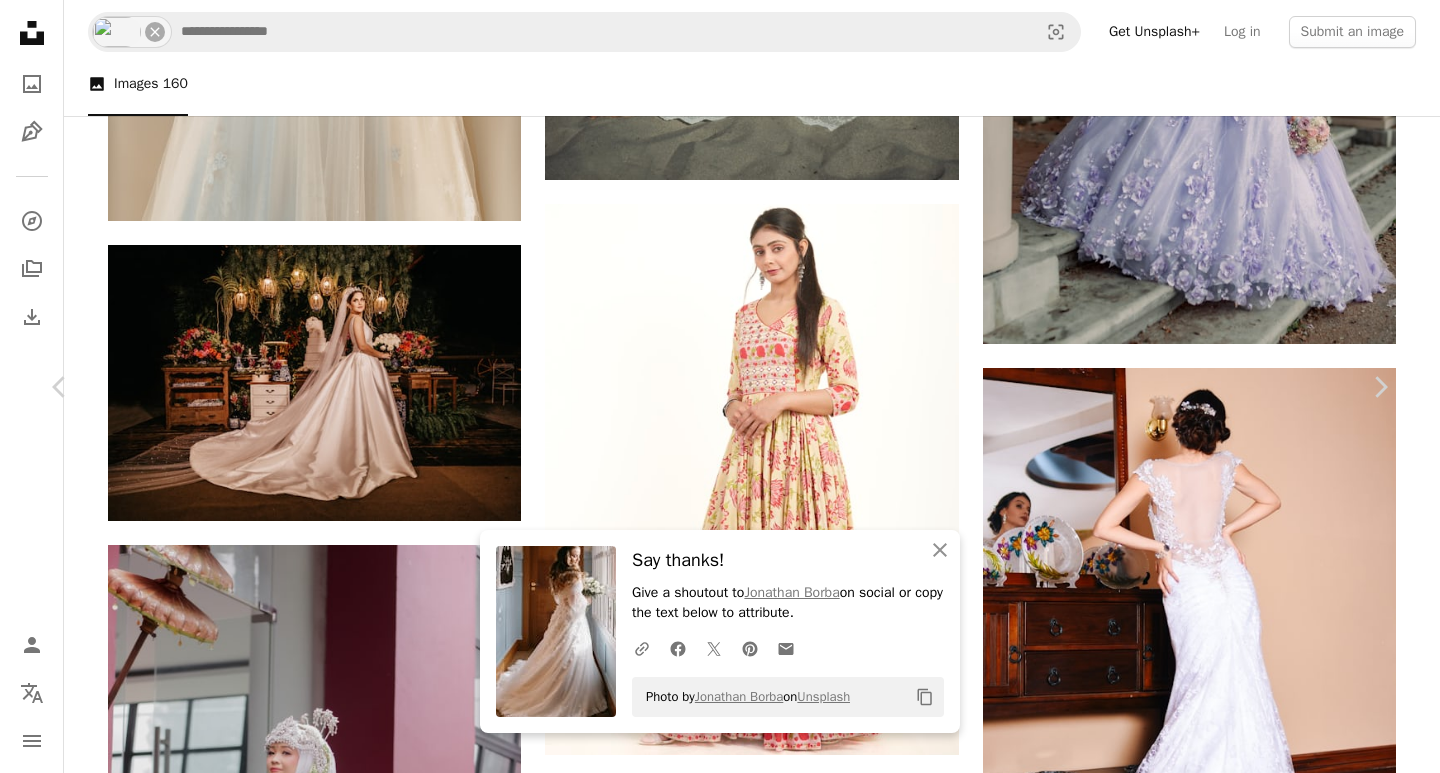 click at bounding box center [325, 4057] 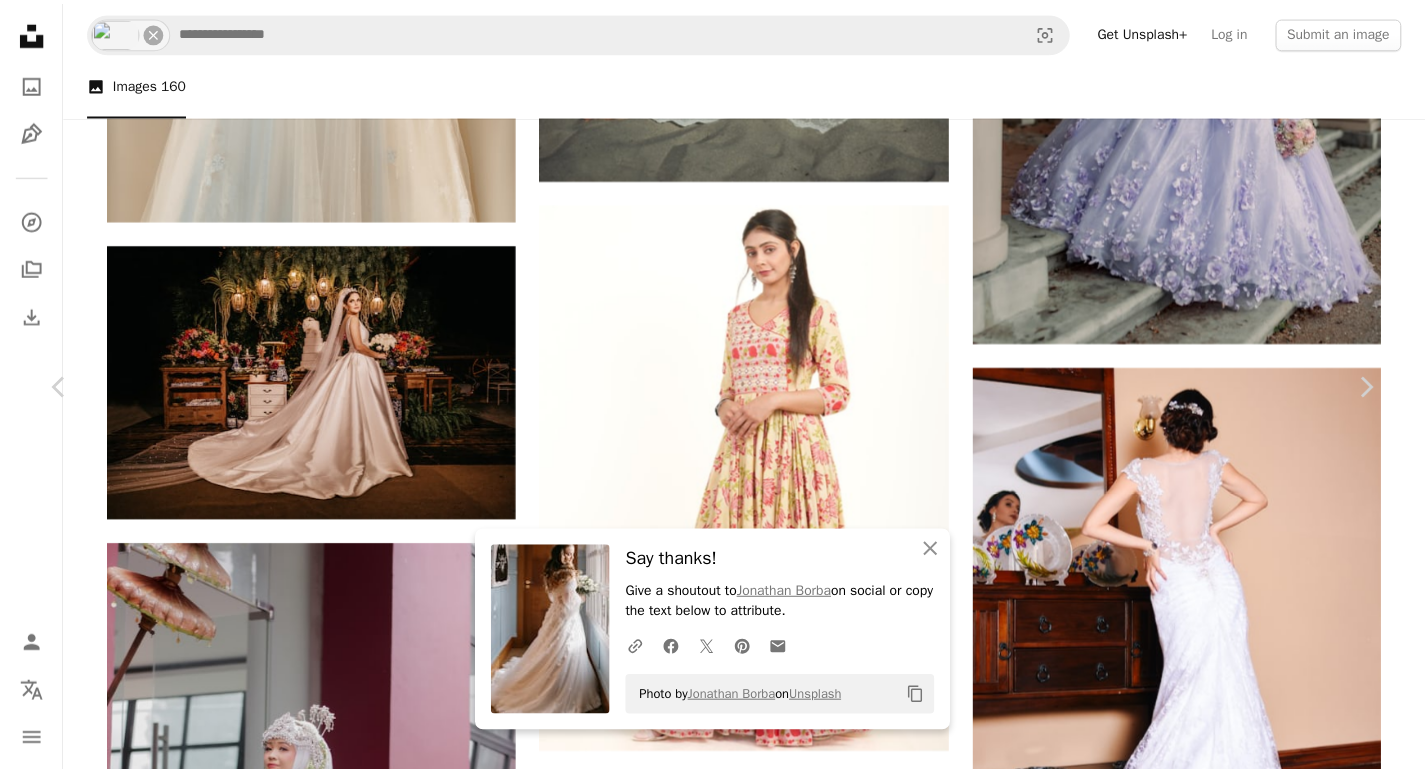 scroll, scrollTop: 8113, scrollLeft: 0, axis: vertical 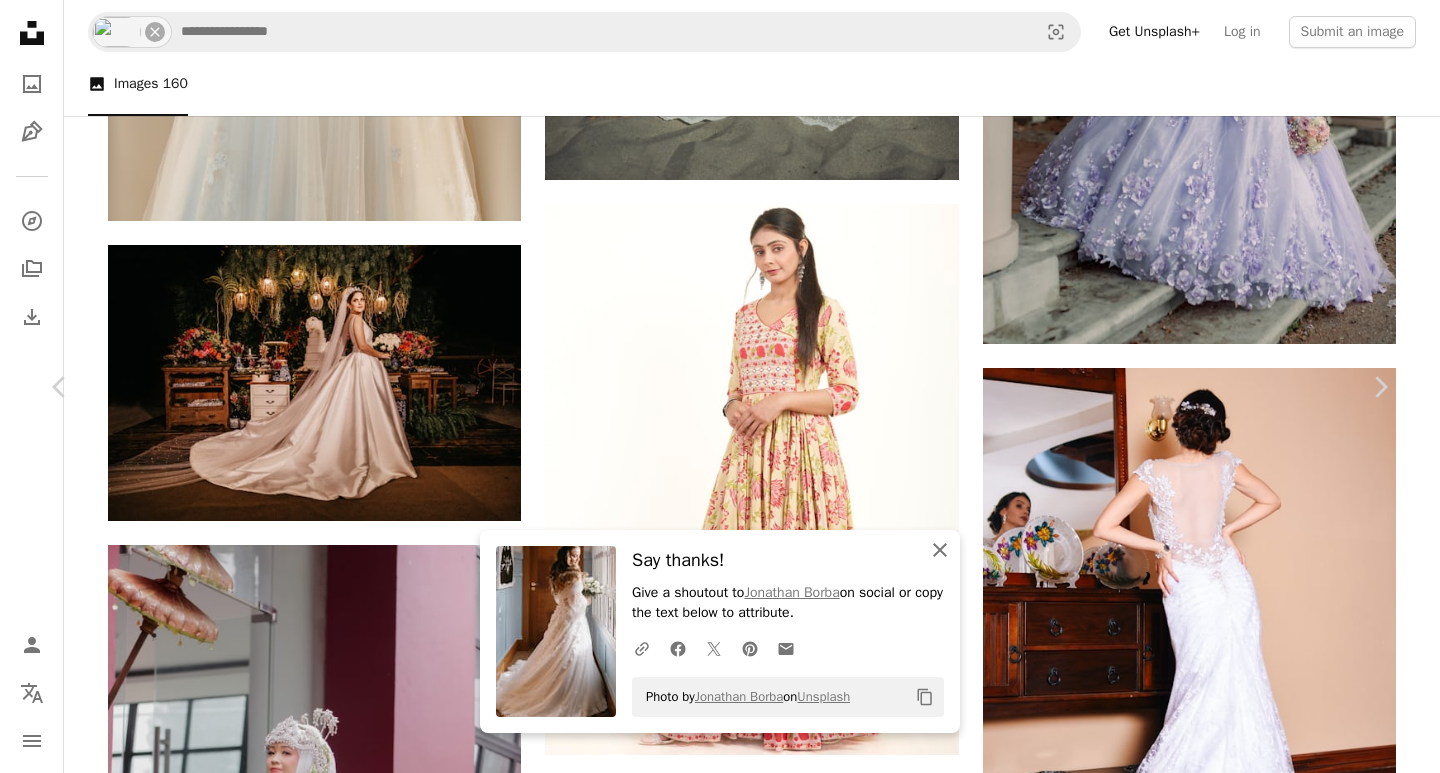 click 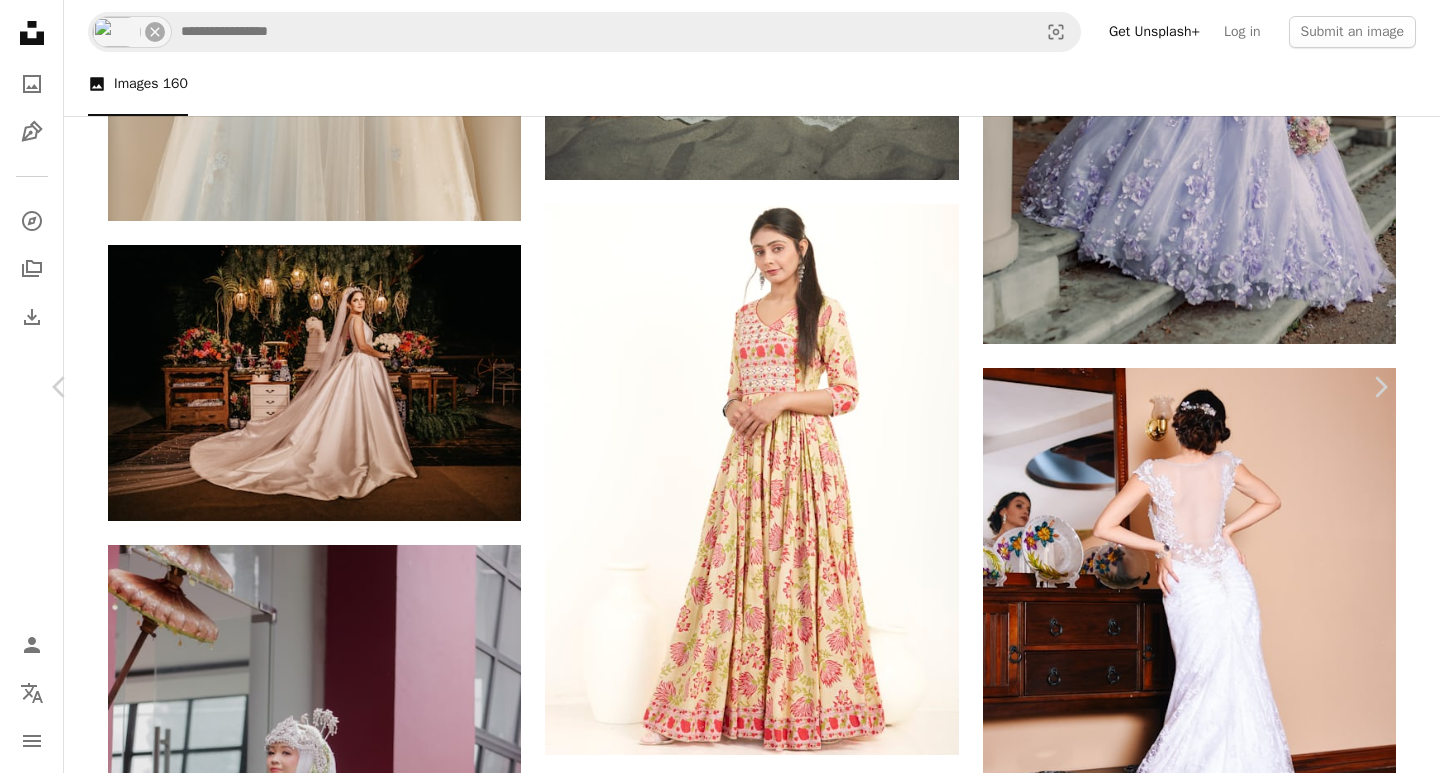 click on "An X shape Chevron left Chevron right [FIRST] [LAST] Available for hire A checkmark inside of a circle A heart A plus sign Edit image   Plus sign for Unsplash+ Download free Chevron down Zoom in Views 13,111 Downloads 130 A forward-right arrow Share Info icon Info More Actions Calendar outlined Published on  December 15, 2023 Camera Canon, EOS R6 Safety Free to use under the  Unsplash License woman wedding dress bride human fashion female adult wedding gown gown formal wear Free images Browse premium related images on iStock  |  Save 20% with code UNSPLASH20 View more on iStock  ↗ Related images A heart A plus sign [FIRST] [LAST] Available for hire A checkmark inside of a circle Arrow pointing down A heart A plus sign [FIRST] [LAST] Available for hire A checkmark inside of a circle Arrow pointing down Plus sign for Unsplash+ A heart A plus sign Getty Images For  Unsplash+ A lock   Download A heart A plus sign [FIRST] [LAST] Available for hire A checkmark inside of a circle Arrow pointing down A heart For" at bounding box center (720, 3954) 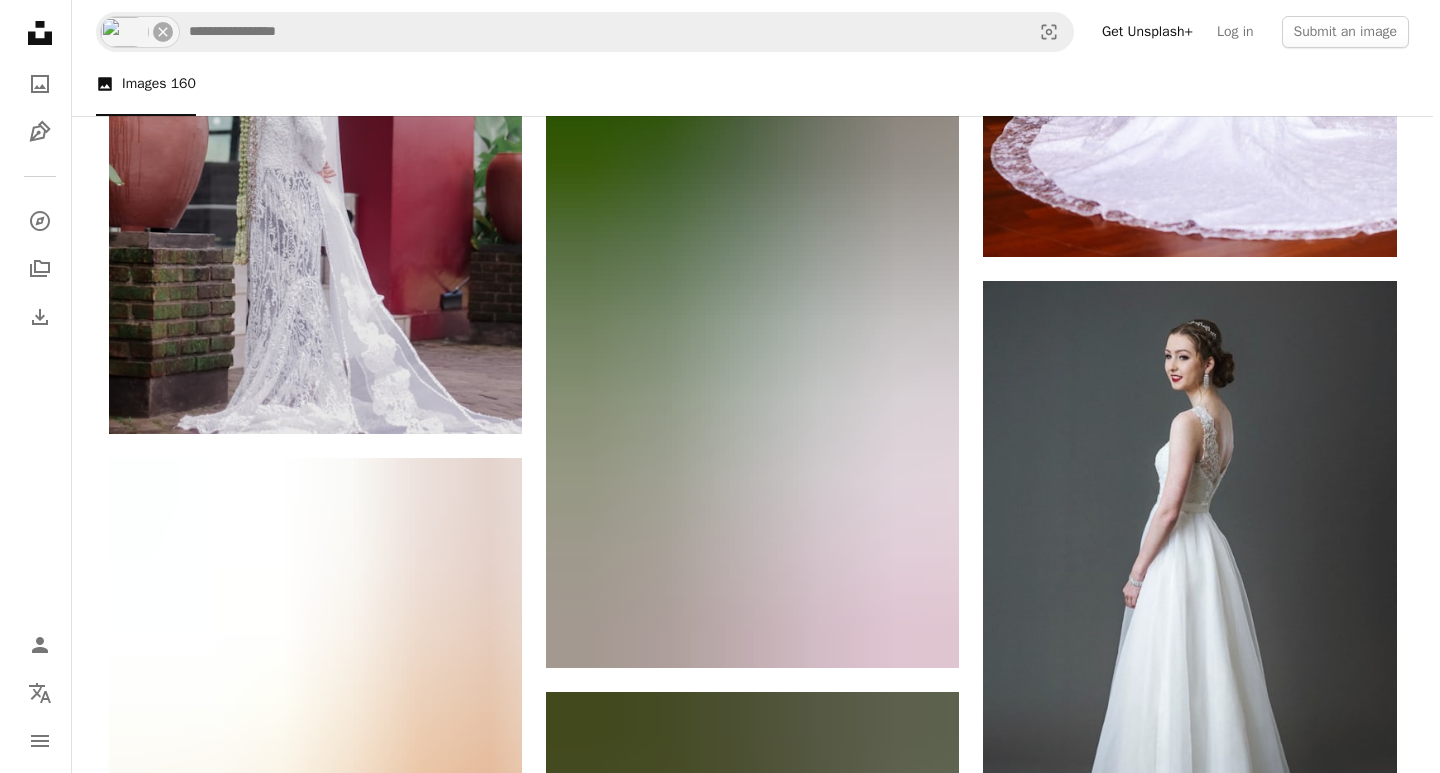 scroll, scrollTop: 7671, scrollLeft: 0, axis: vertical 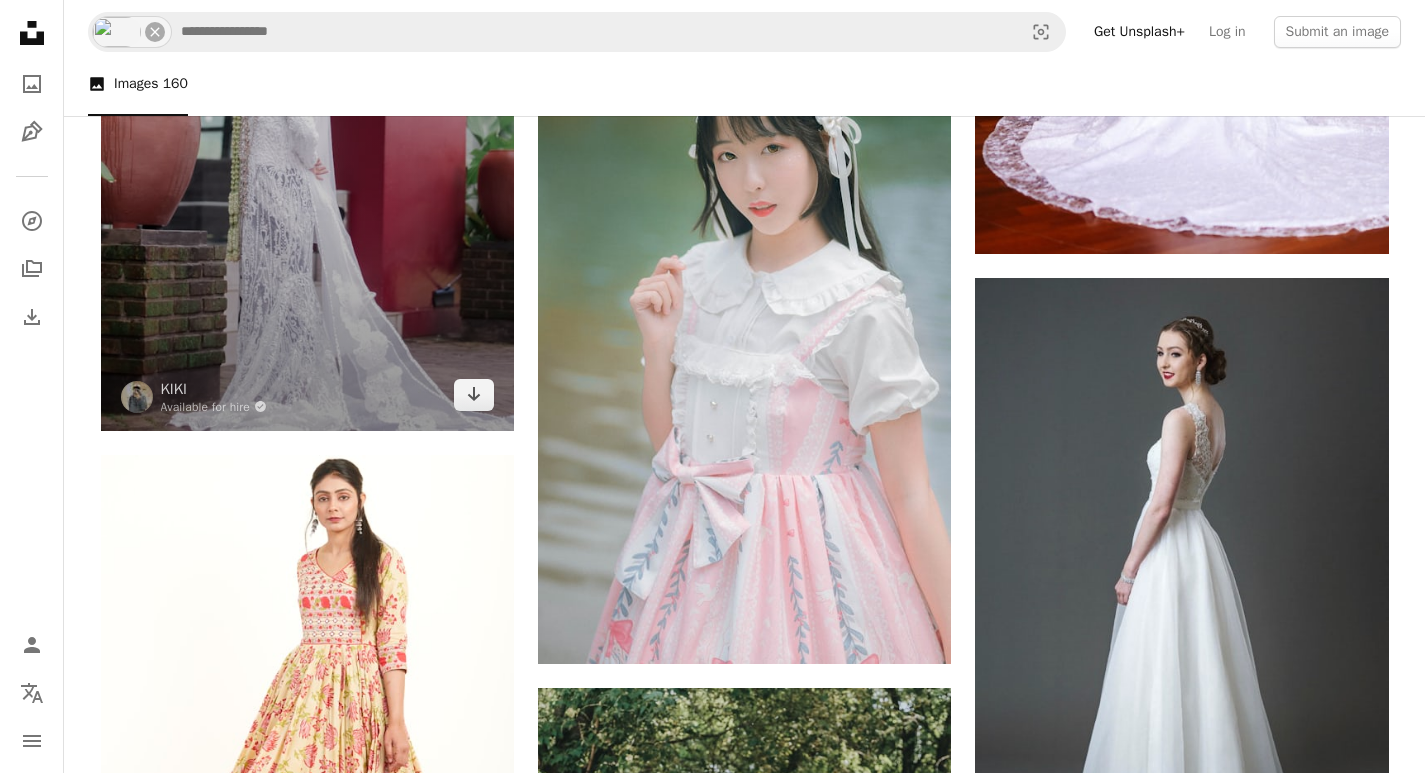 click at bounding box center (307, 121) 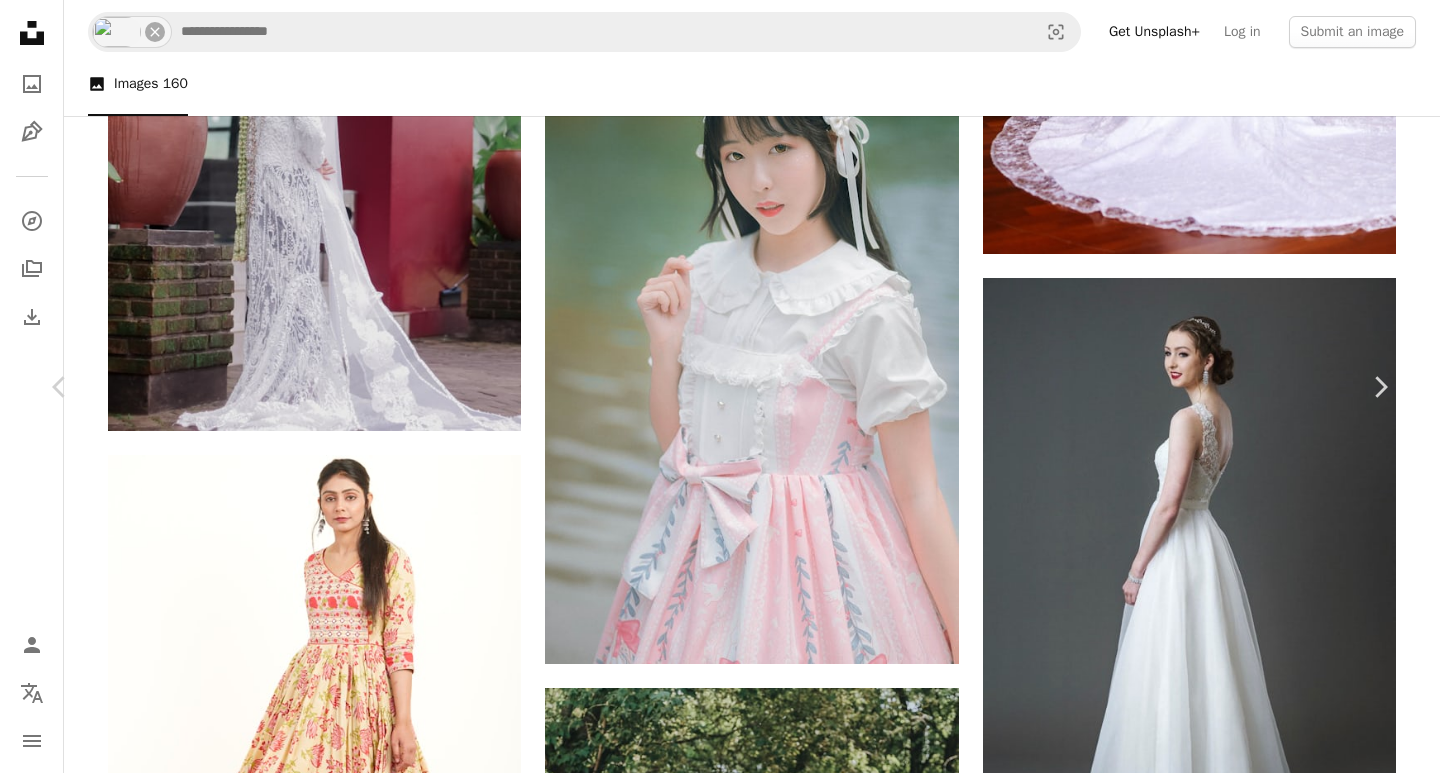 scroll, scrollTop: 5500, scrollLeft: 0, axis: vertical 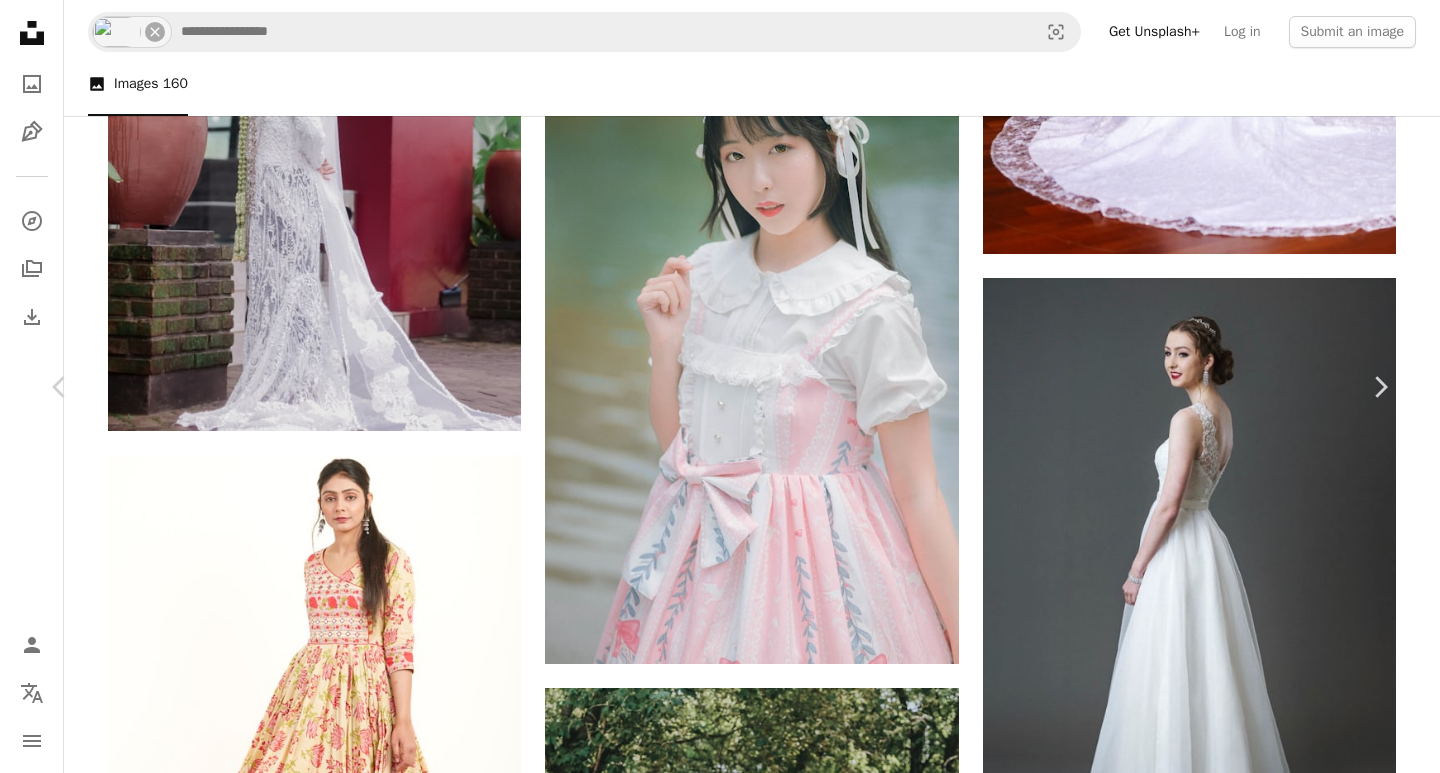 click 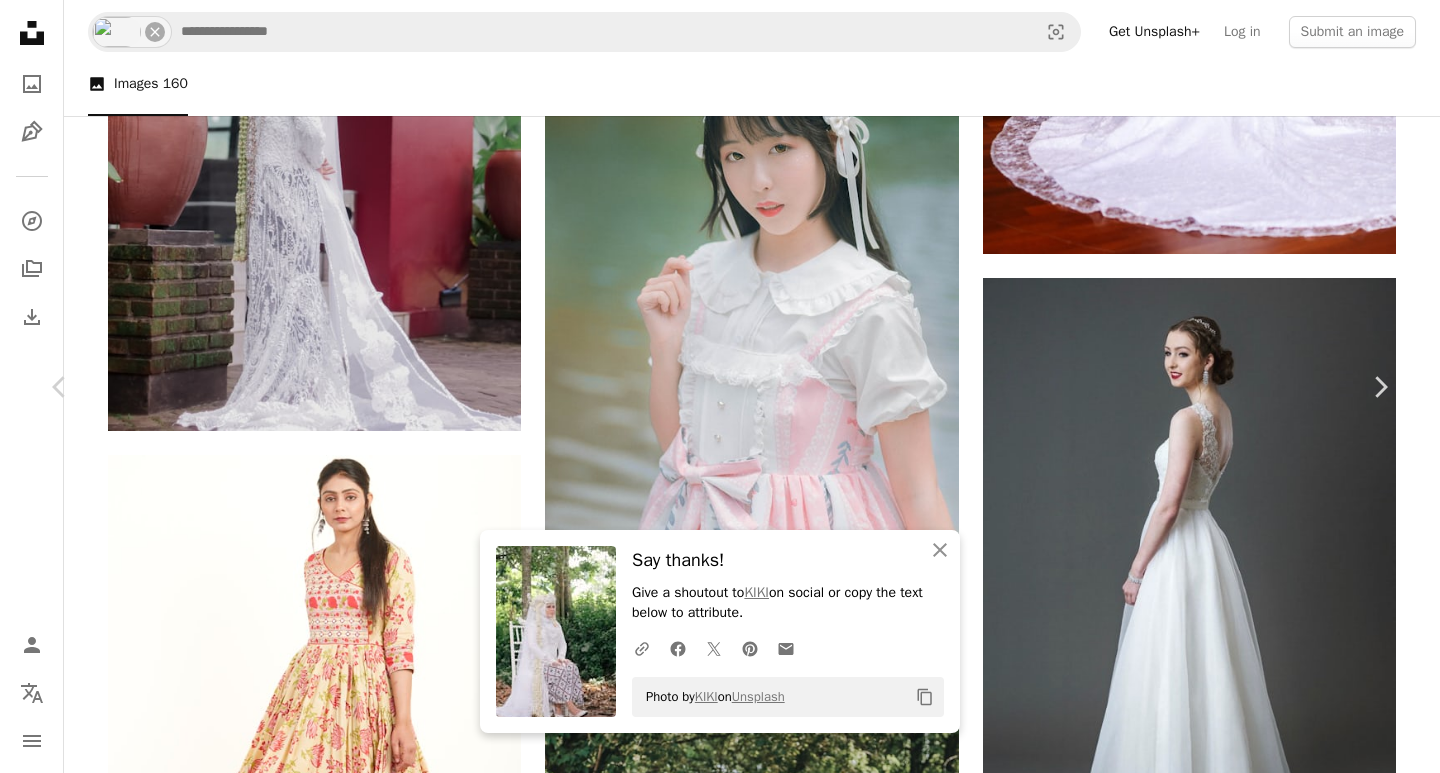 scroll, scrollTop: 9913, scrollLeft: 0, axis: vertical 